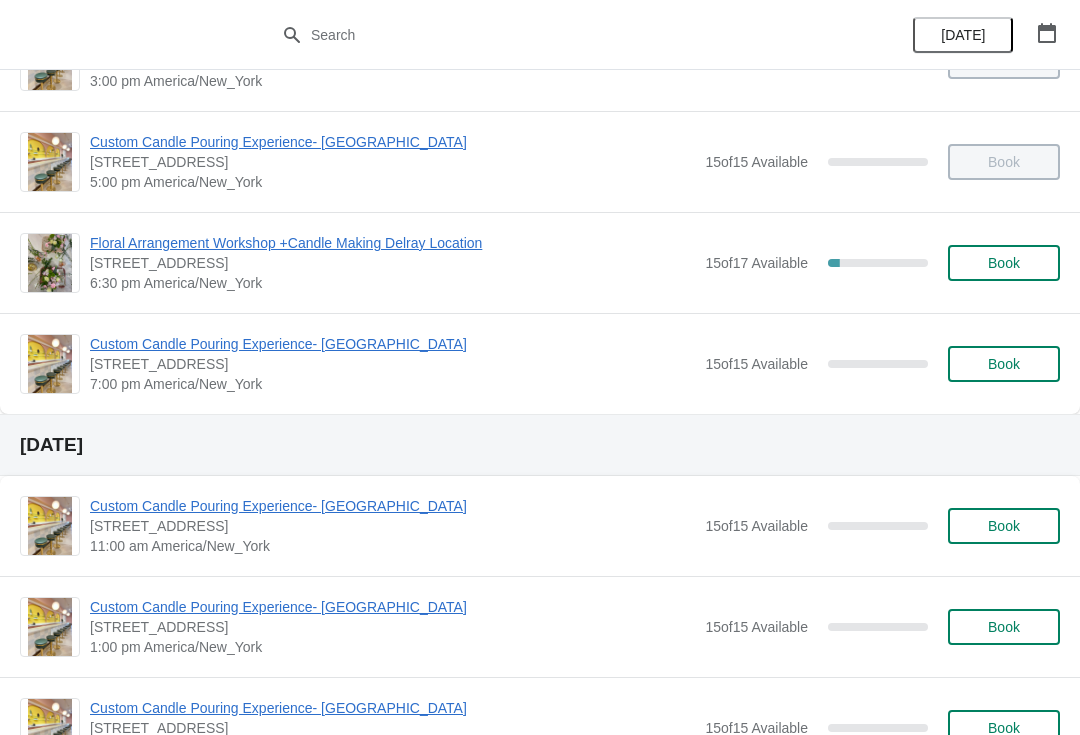 scroll, scrollTop: 342, scrollLeft: 0, axis: vertical 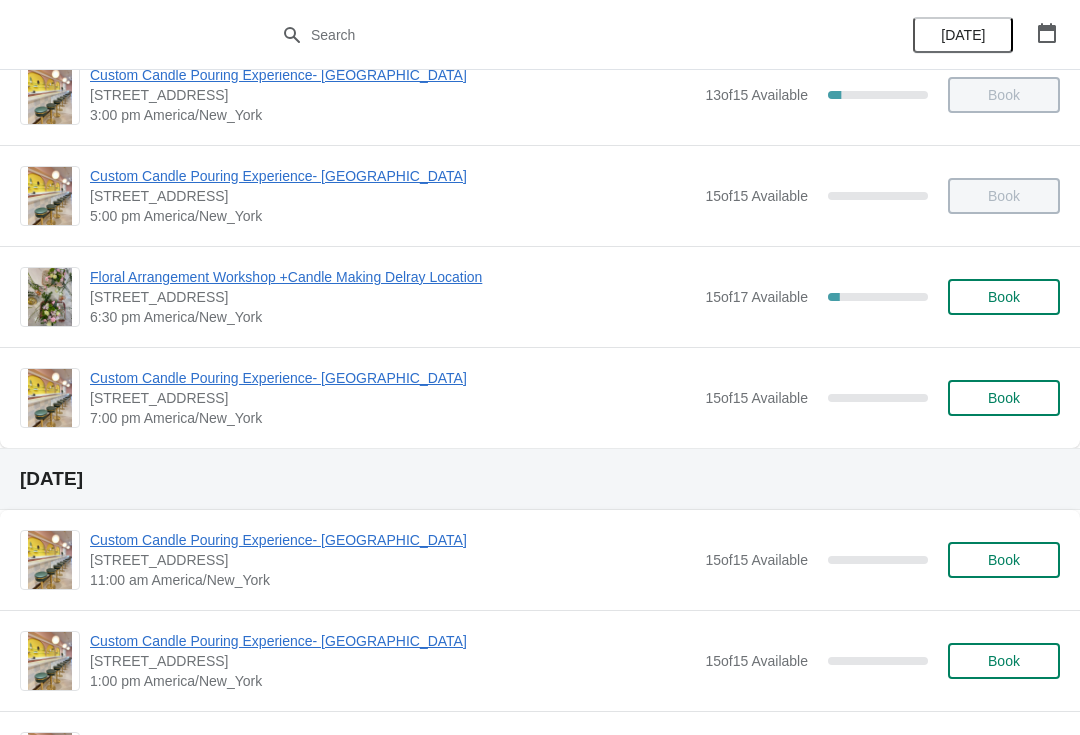 click on "Book" at bounding box center (1004, 398) 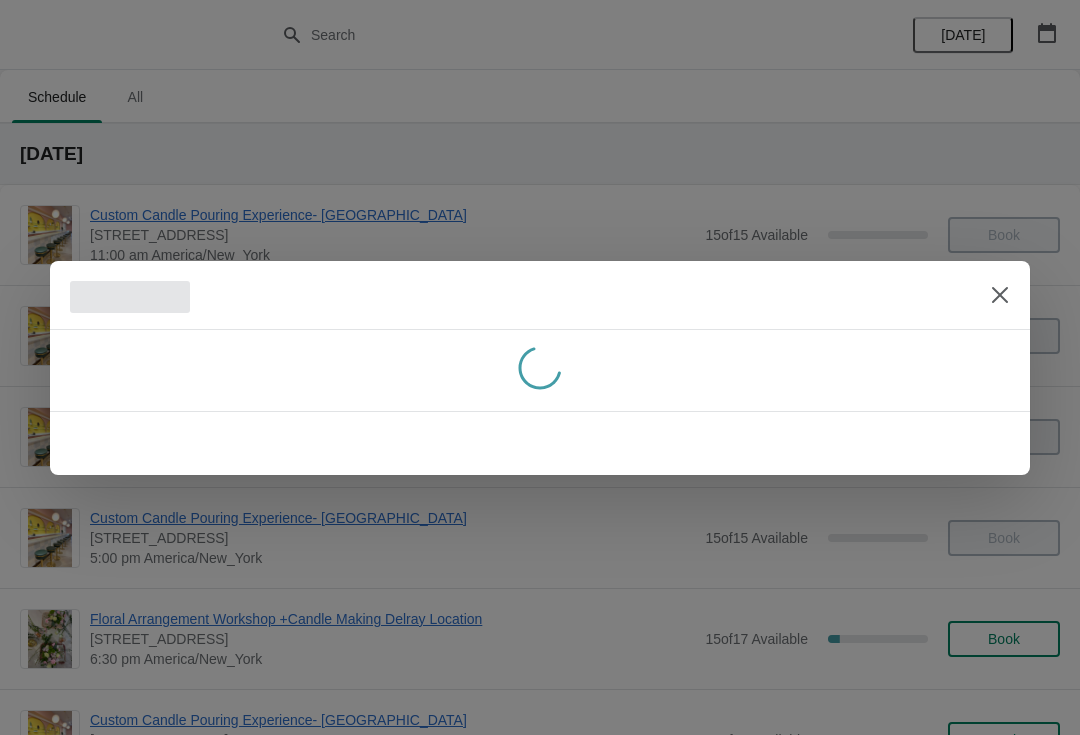 scroll, scrollTop: 0, scrollLeft: 0, axis: both 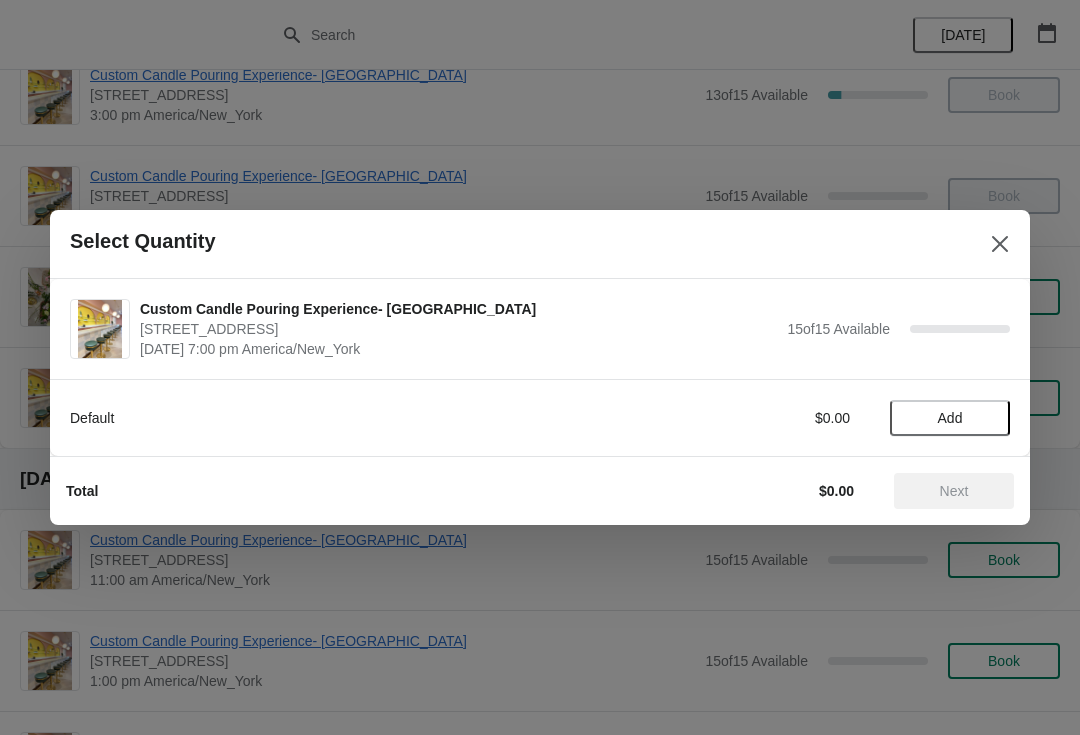 click on "Add" at bounding box center [950, 418] 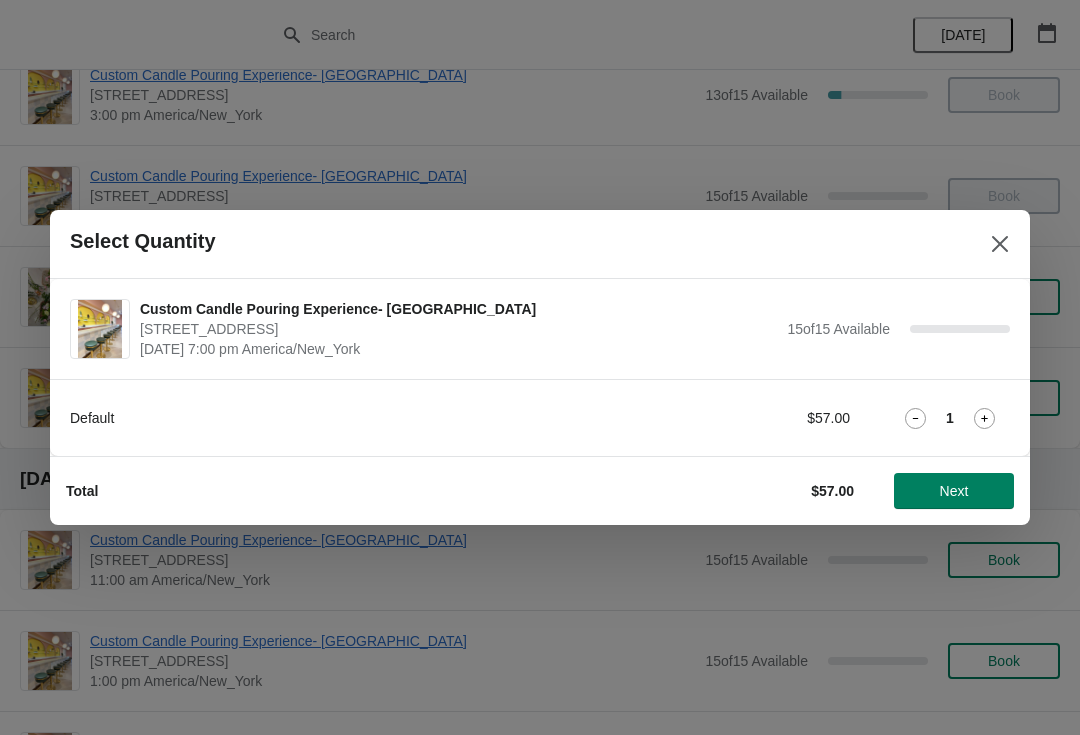click on "Next" at bounding box center [954, 491] 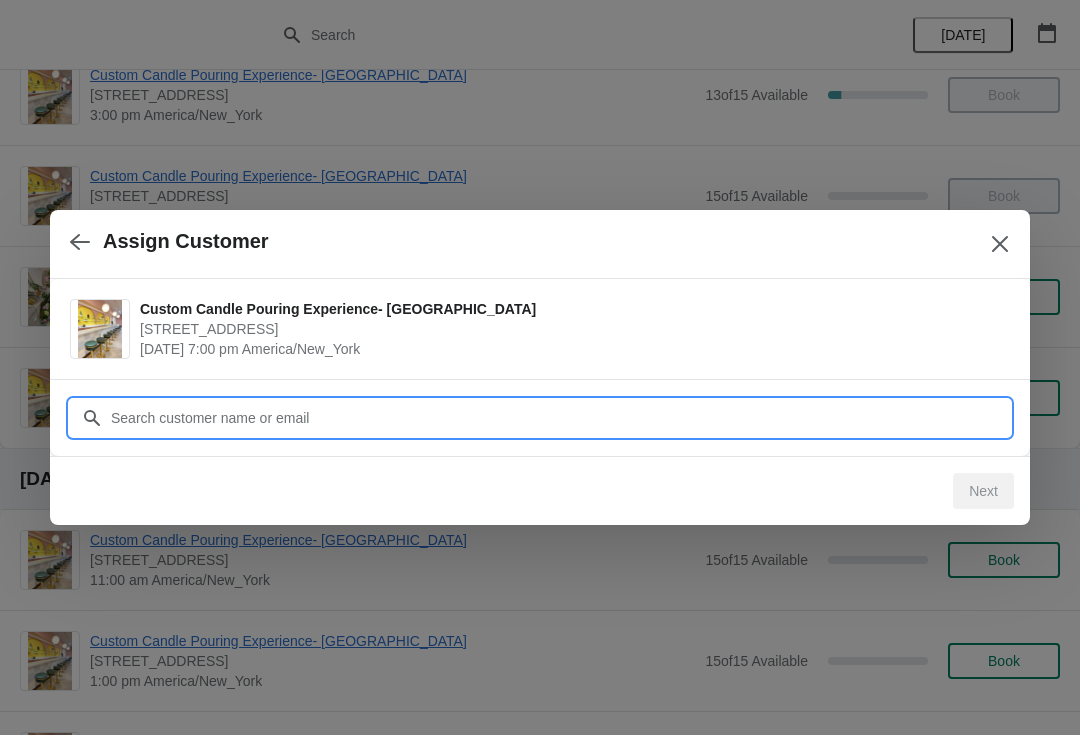 click on "Customer" at bounding box center (560, 418) 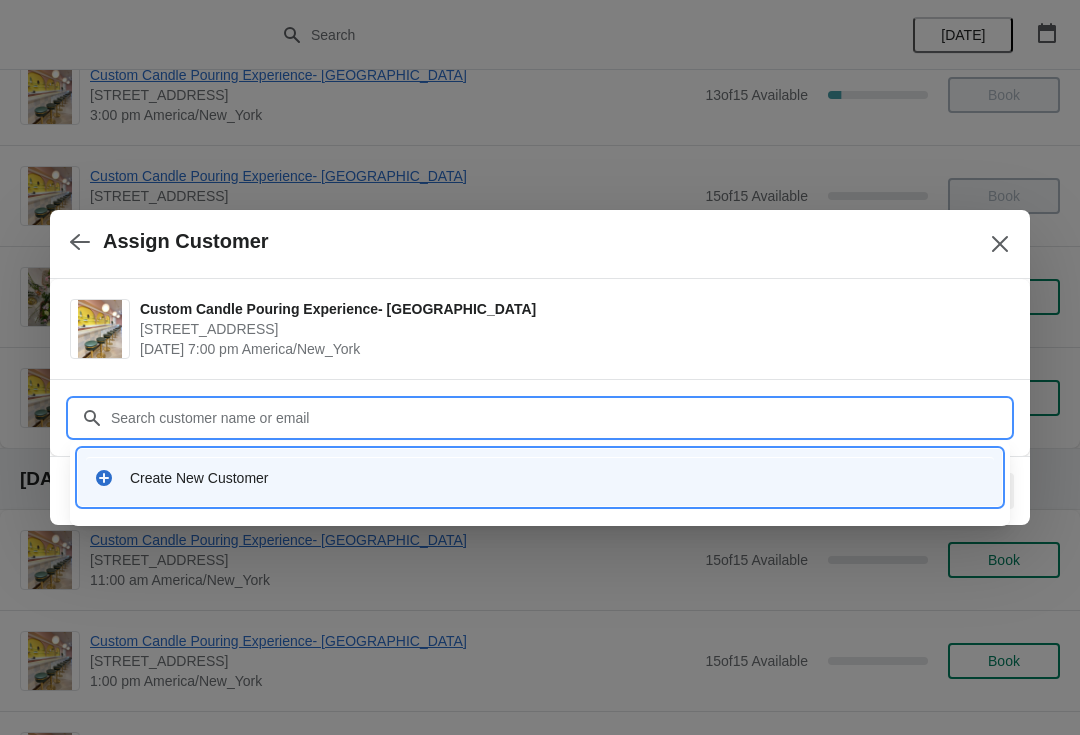 click on "Create New Customer" at bounding box center (558, 478) 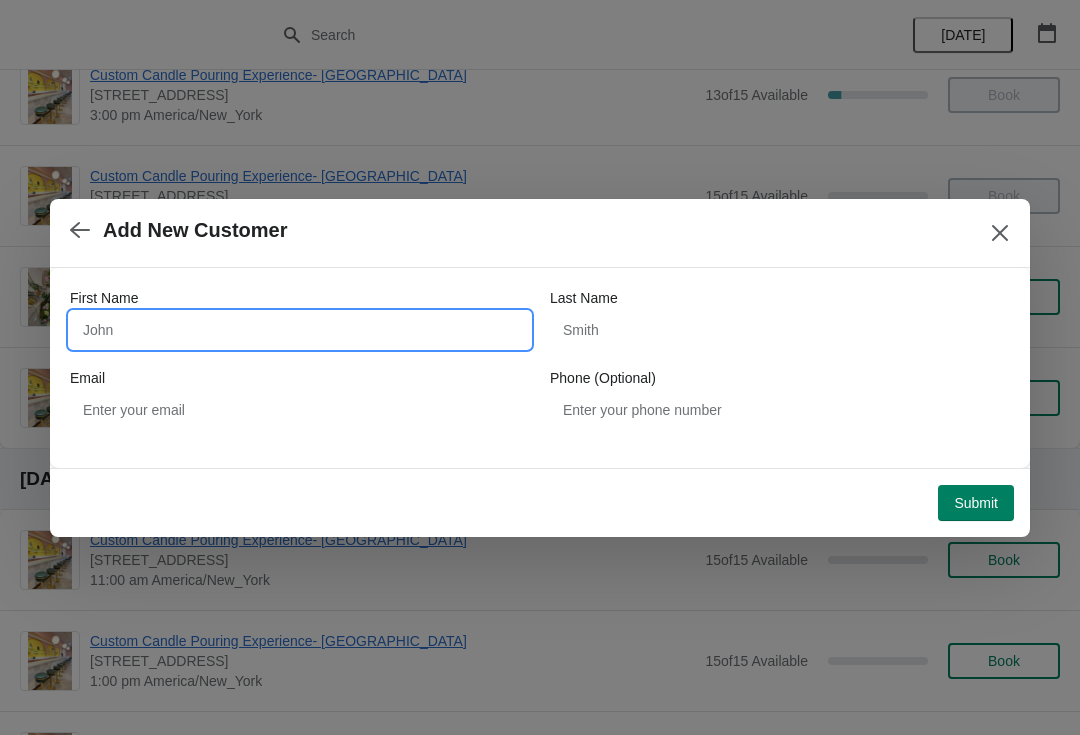 click on "First Name" at bounding box center [300, 330] 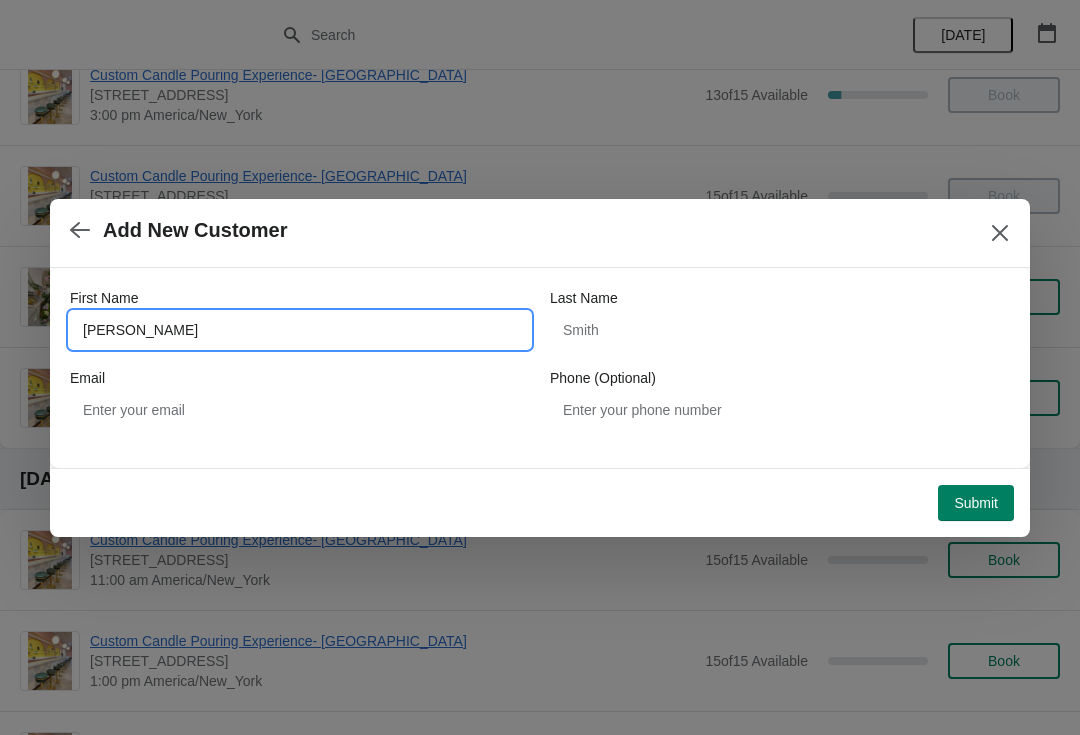 type on "Mary" 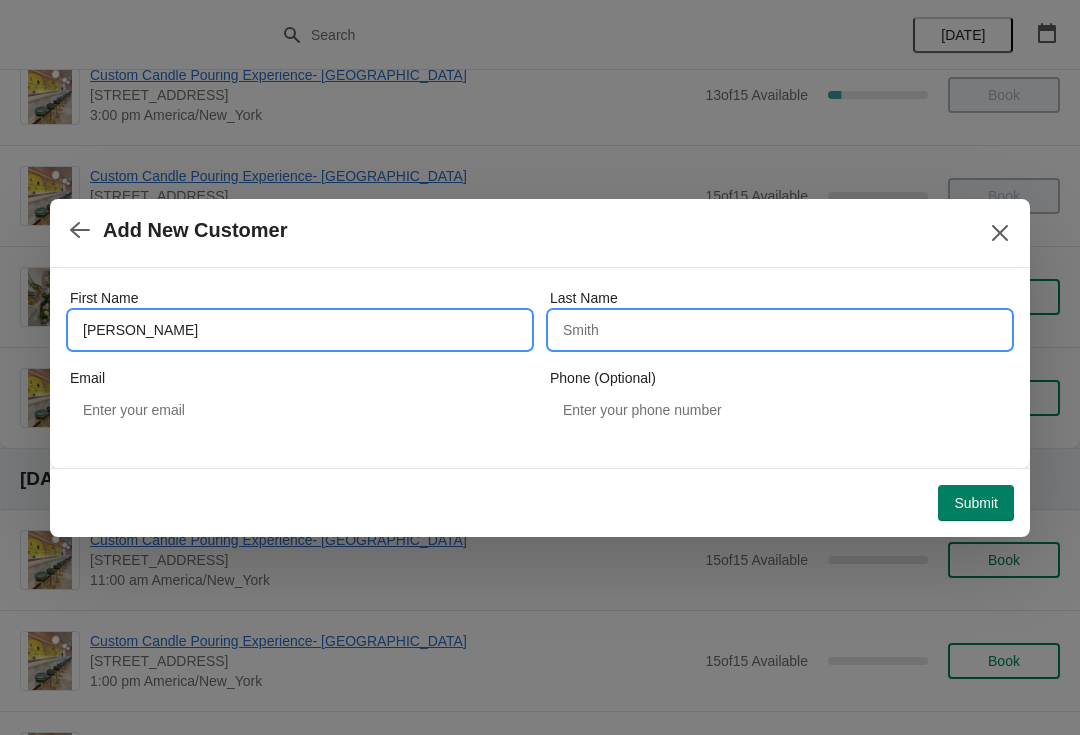 click on "Last Name" at bounding box center (780, 330) 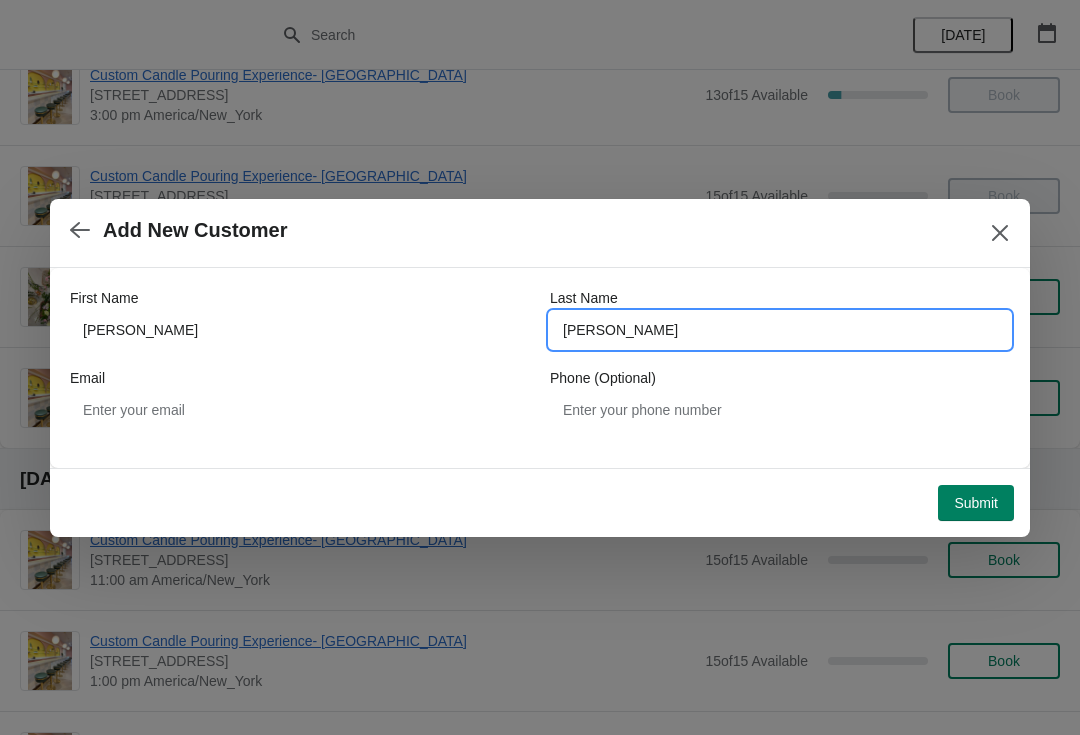 type on "Earnhart" 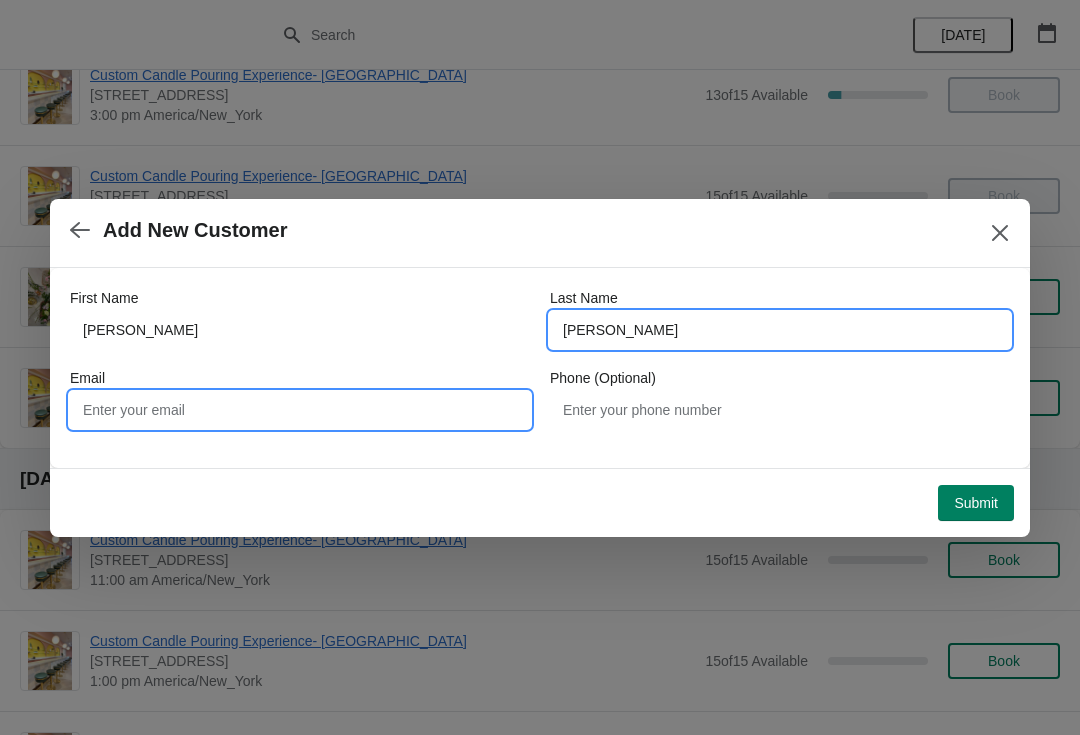 click on "Email" at bounding box center (300, 410) 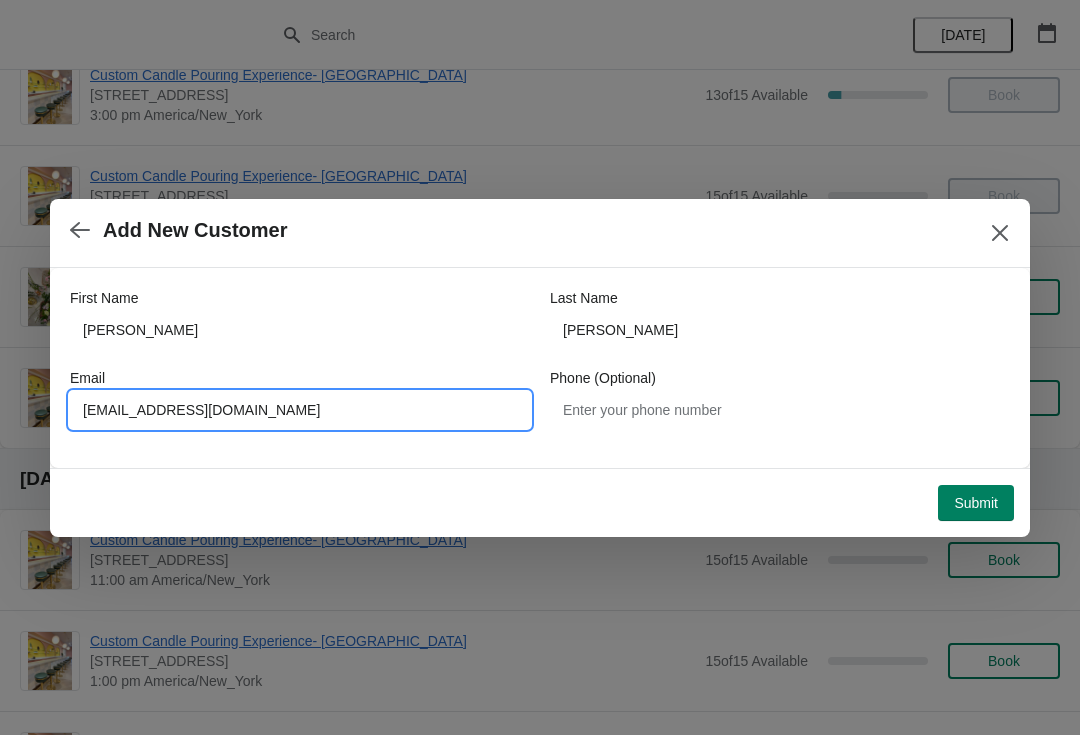 type on "crykie5@gmail.com" 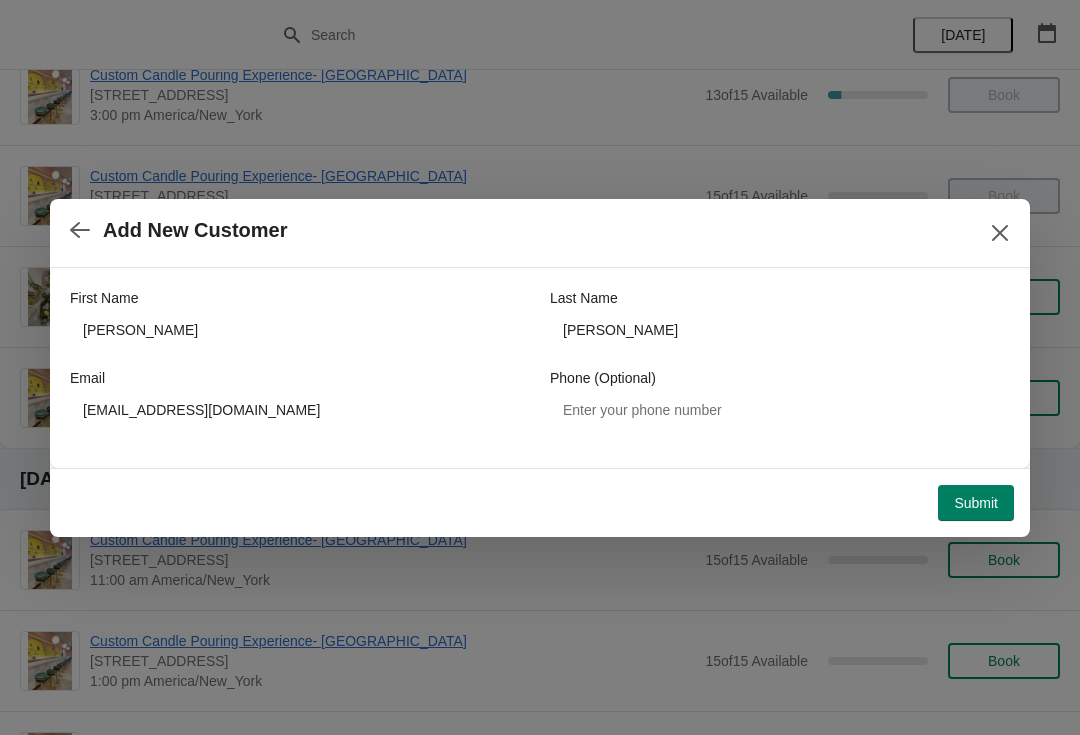 click on "Submit" at bounding box center (976, 503) 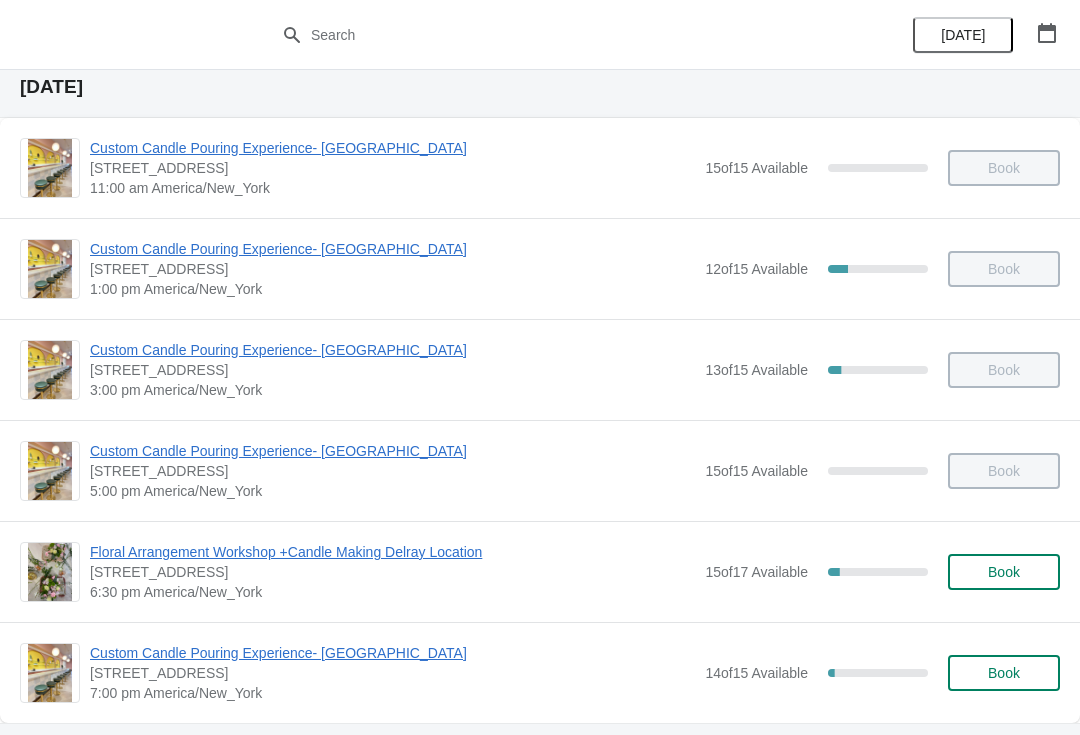 scroll, scrollTop: 204, scrollLeft: 0, axis: vertical 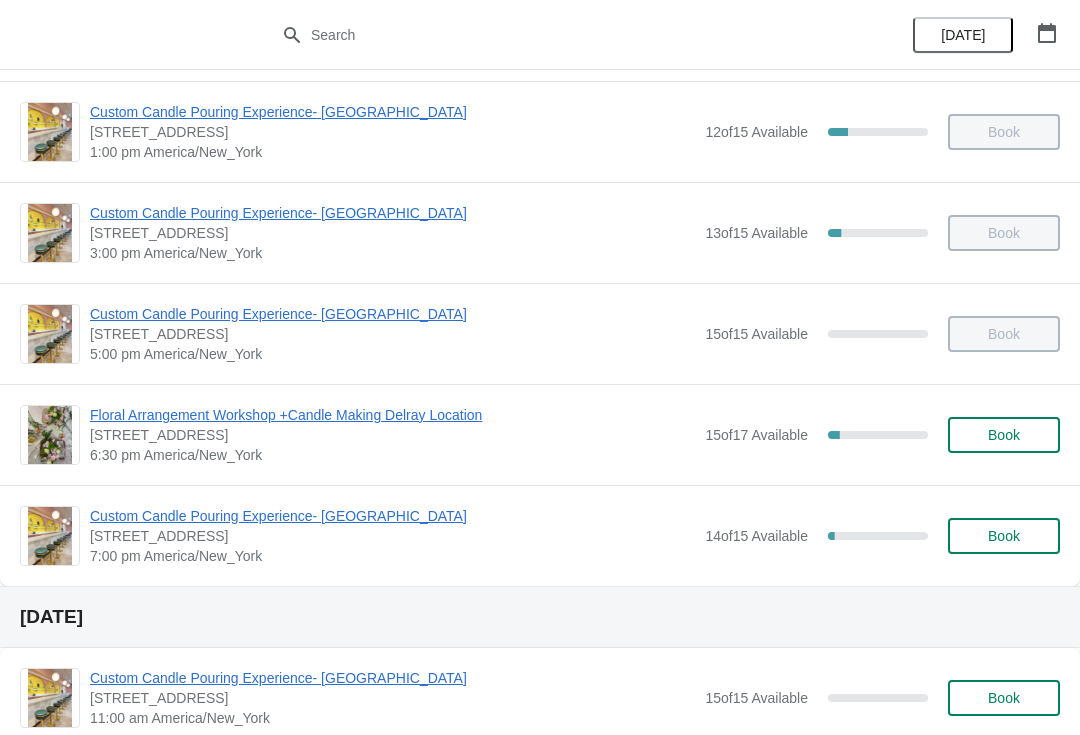 click on "Book" at bounding box center (1004, 536) 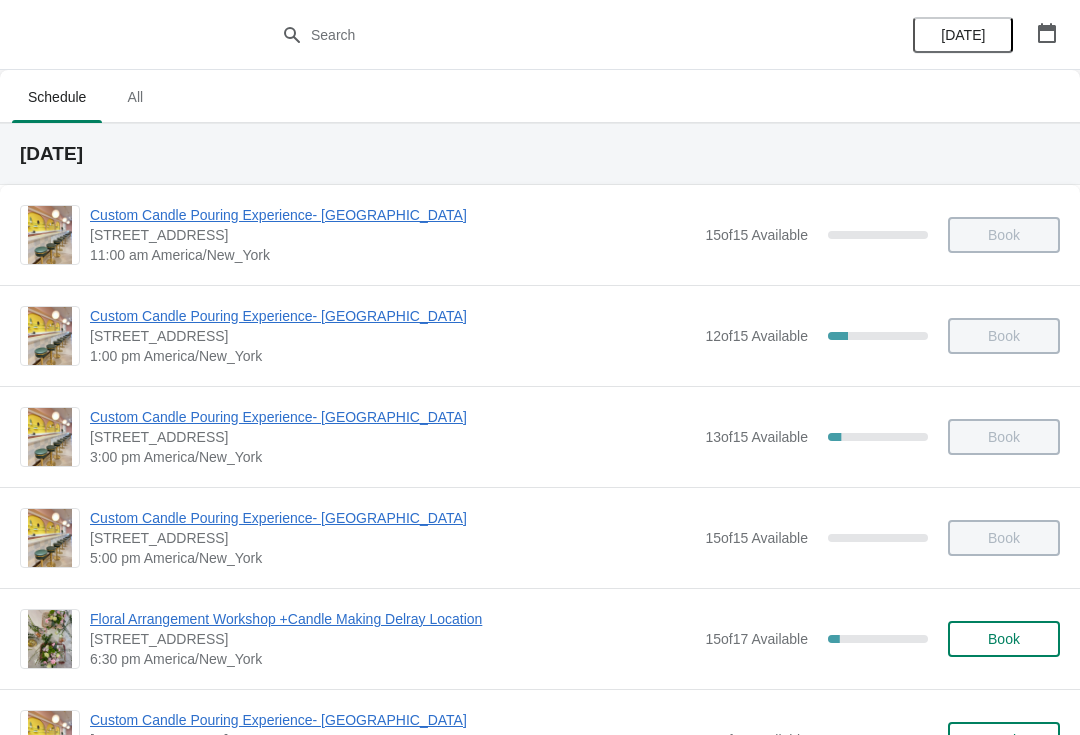 scroll, scrollTop: 204, scrollLeft: 0, axis: vertical 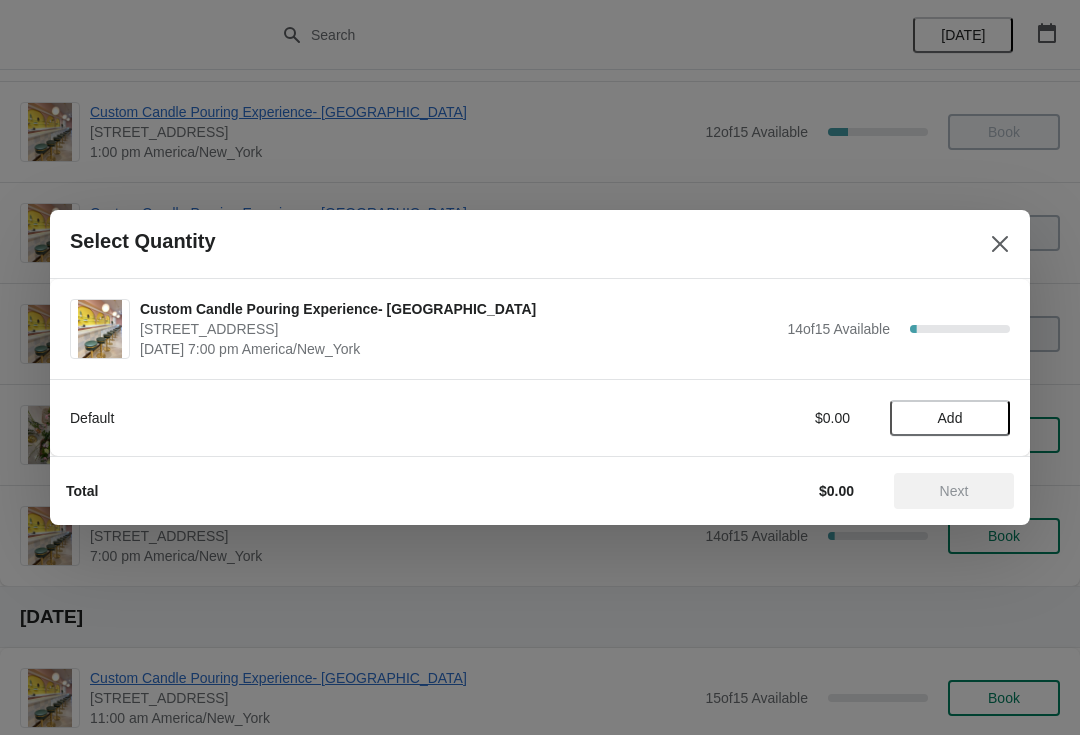 click on "Add" at bounding box center [950, 418] 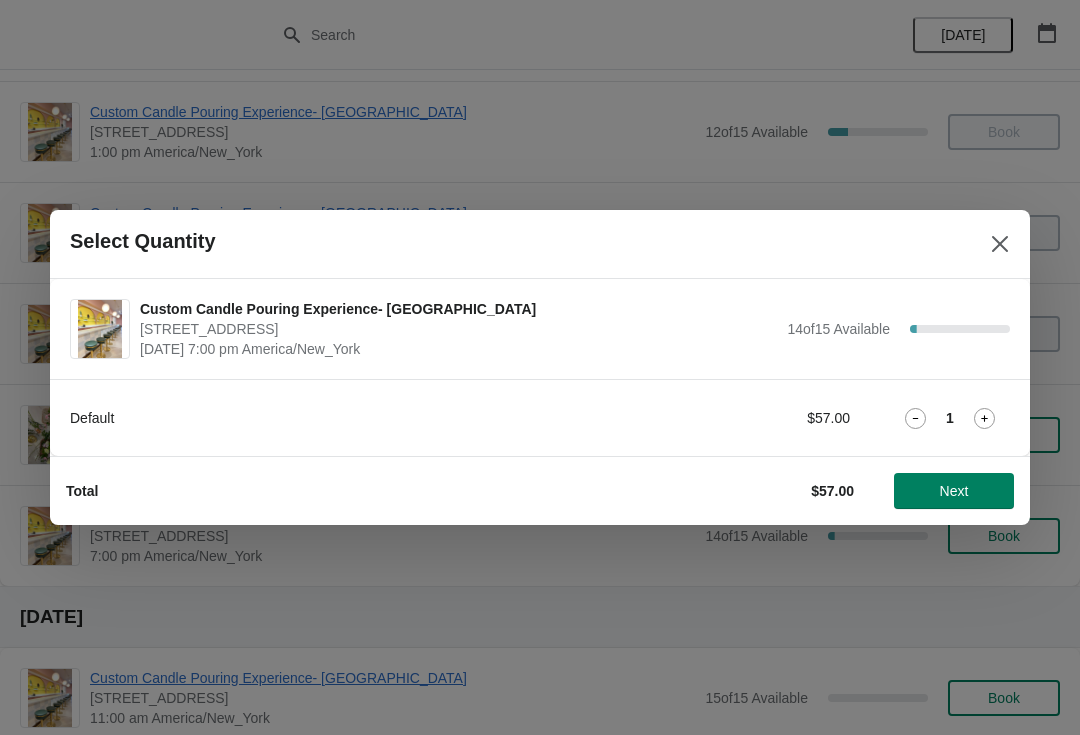 click on "Next" at bounding box center (954, 491) 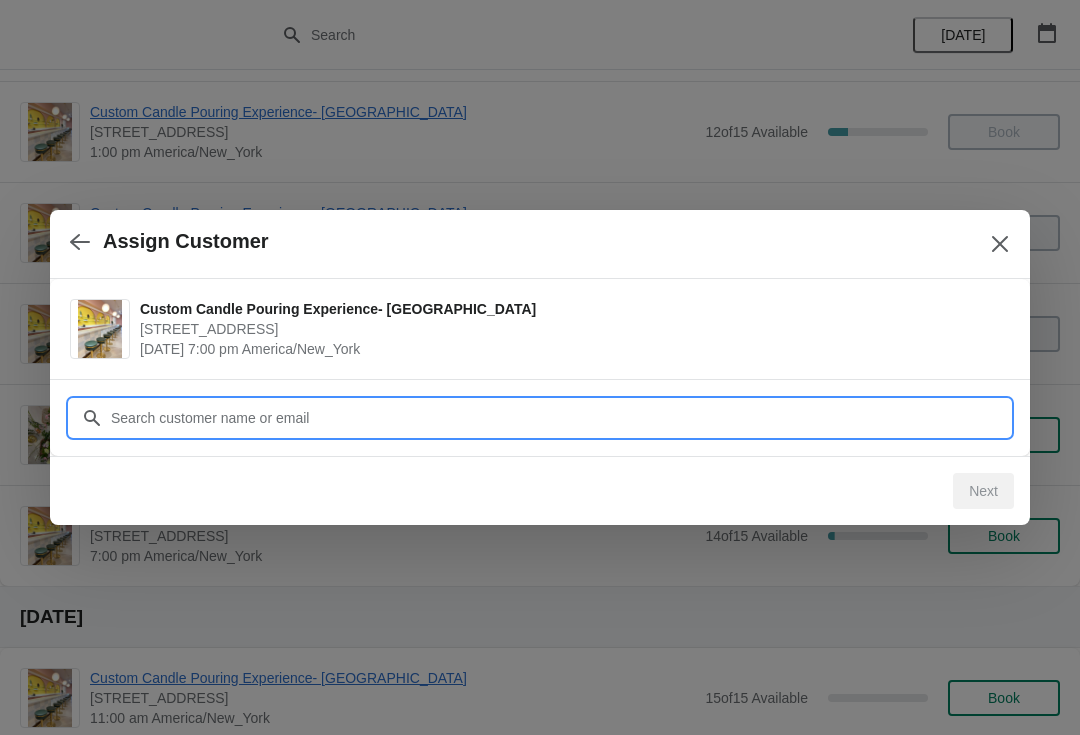 click on "Customer" at bounding box center (560, 418) 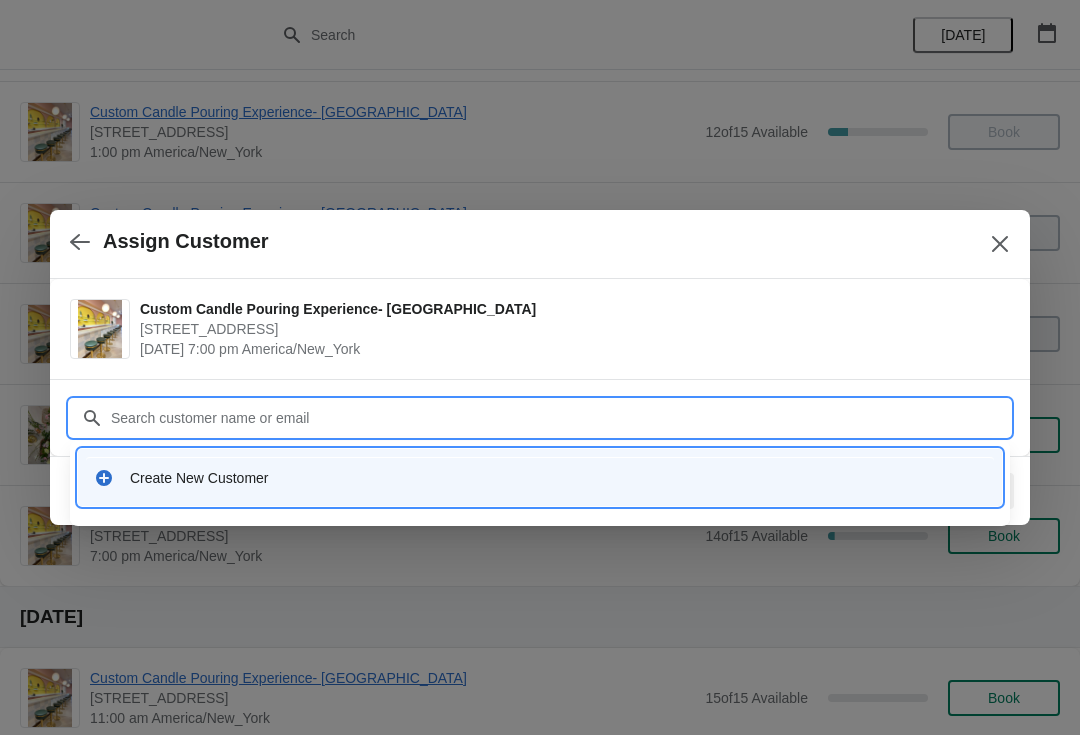 click on "Create New Customer" at bounding box center (558, 478) 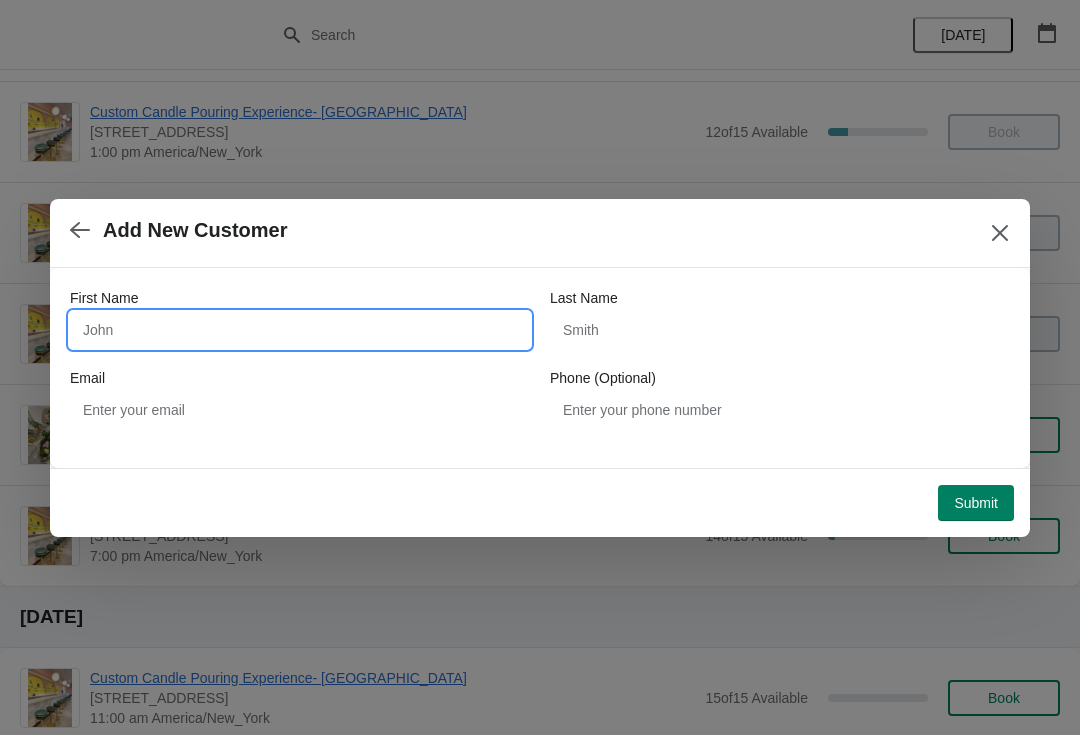 click on "First Name" at bounding box center (300, 330) 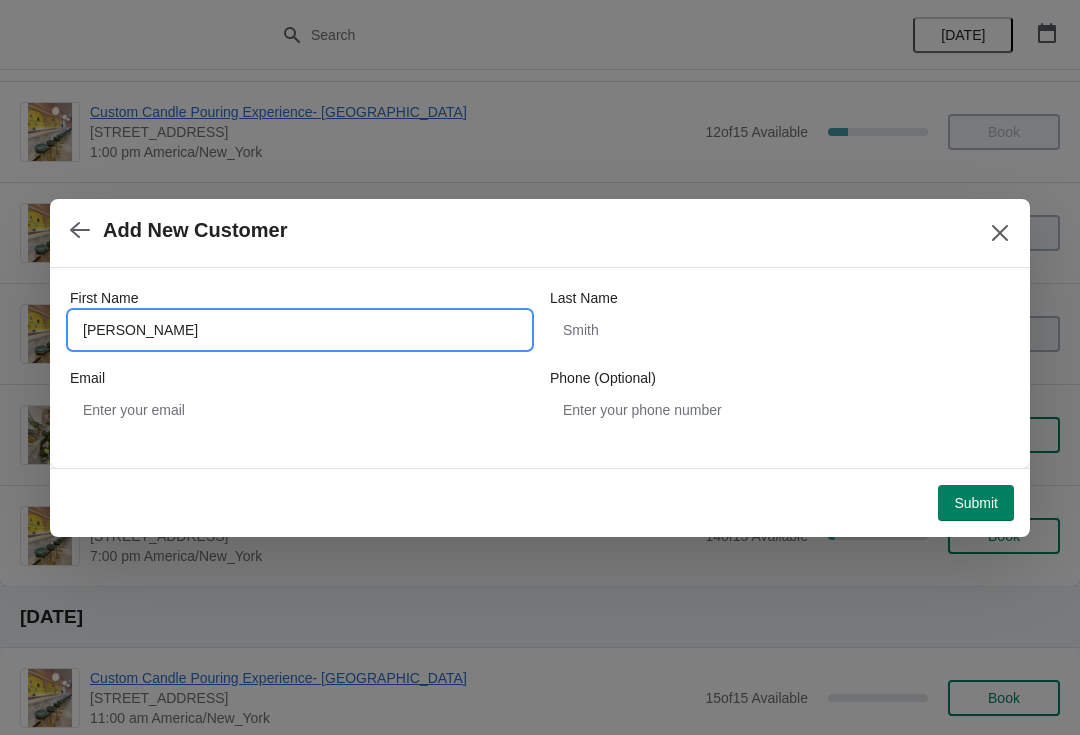 type on "Tracy" 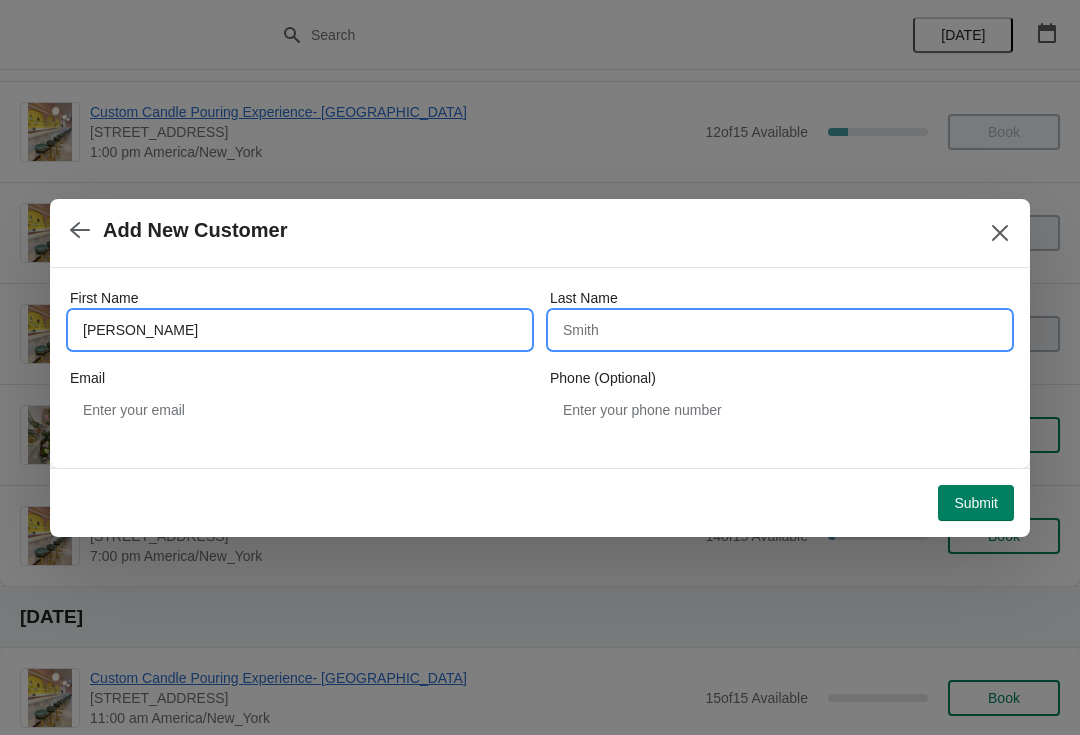 click on "Last Name" at bounding box center [780, 330] 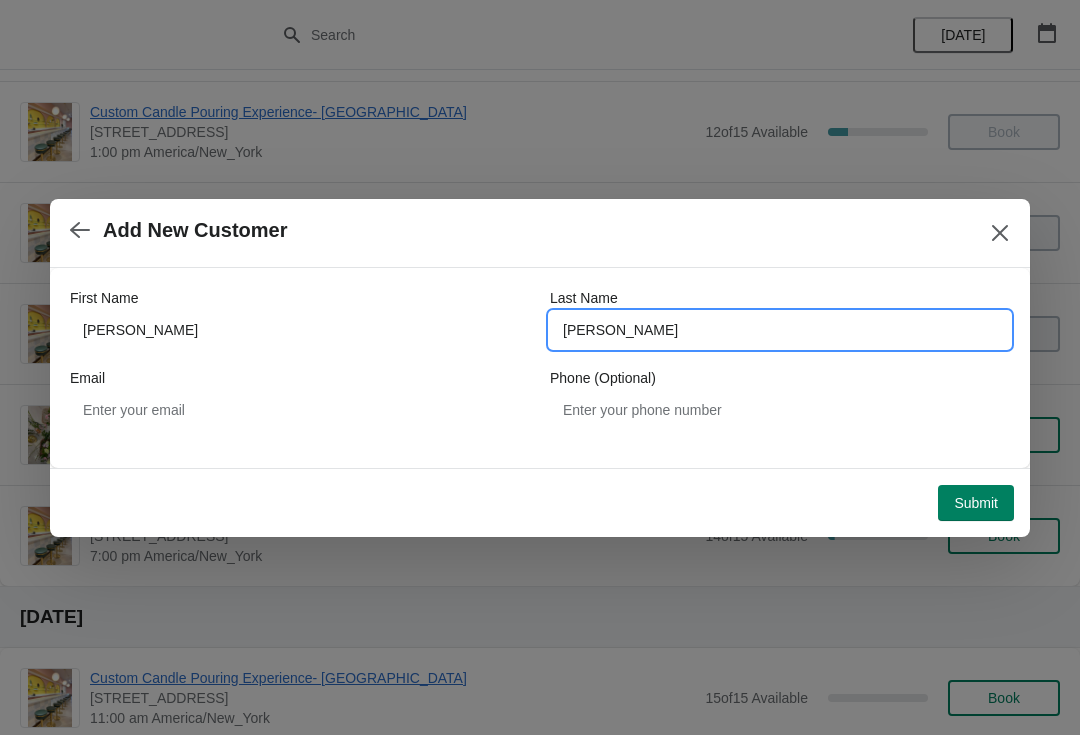 type on "Thele" 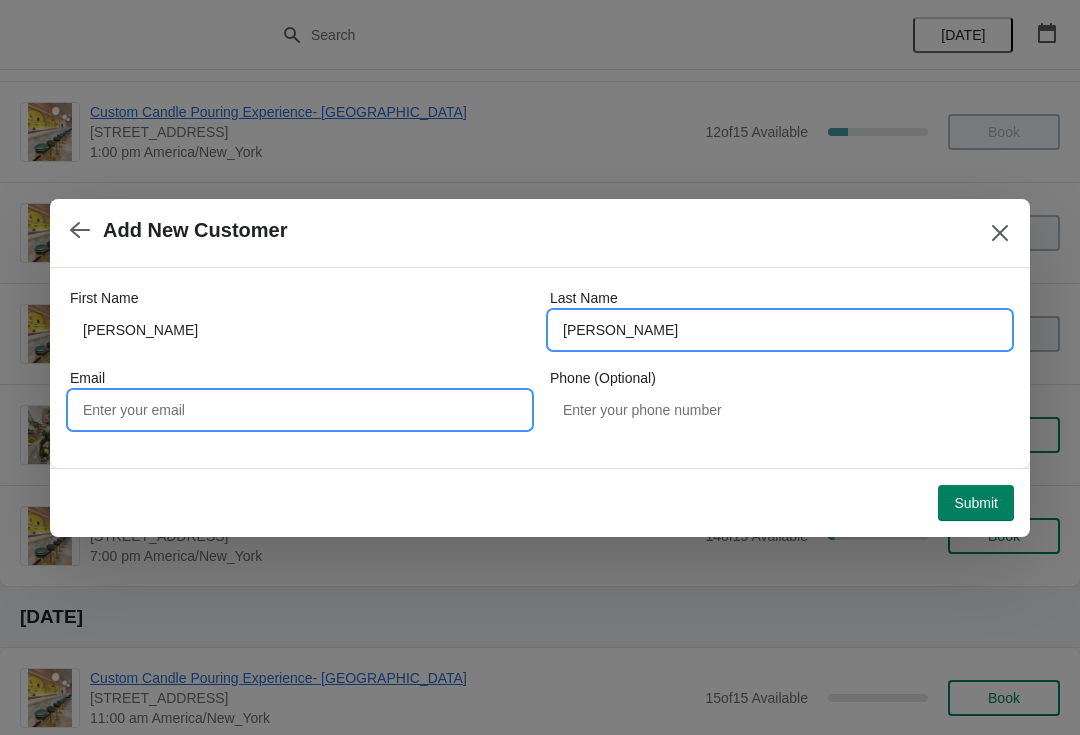click on "Email" at bounding box center (300, 410) 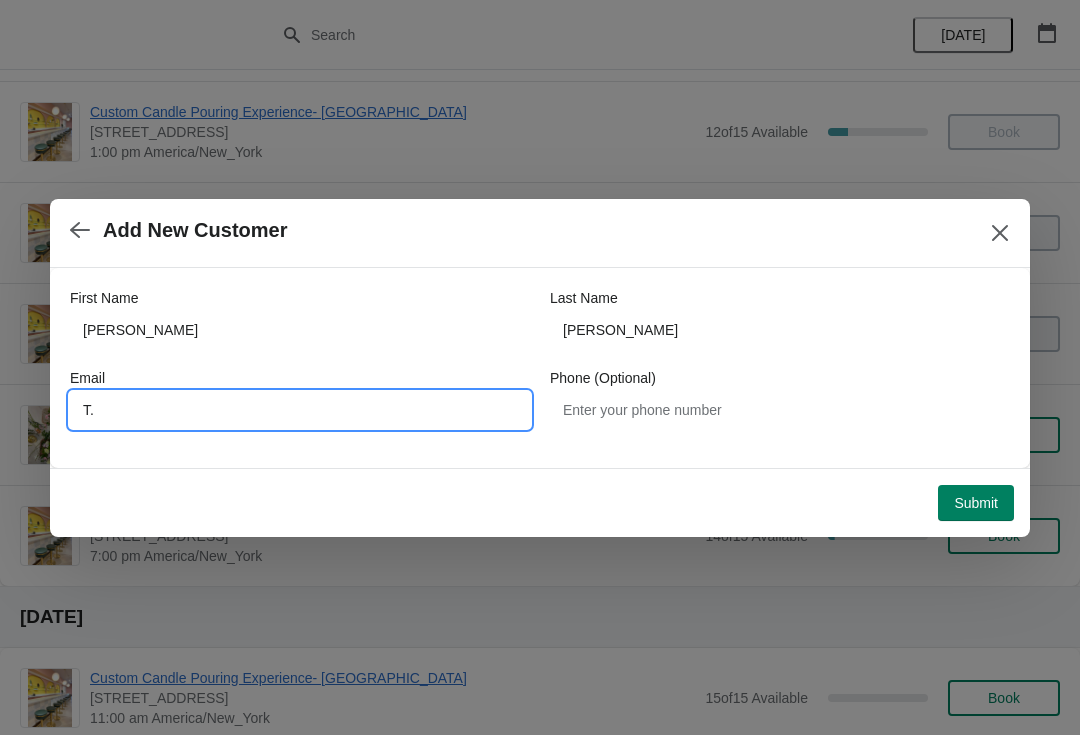 type on "T" 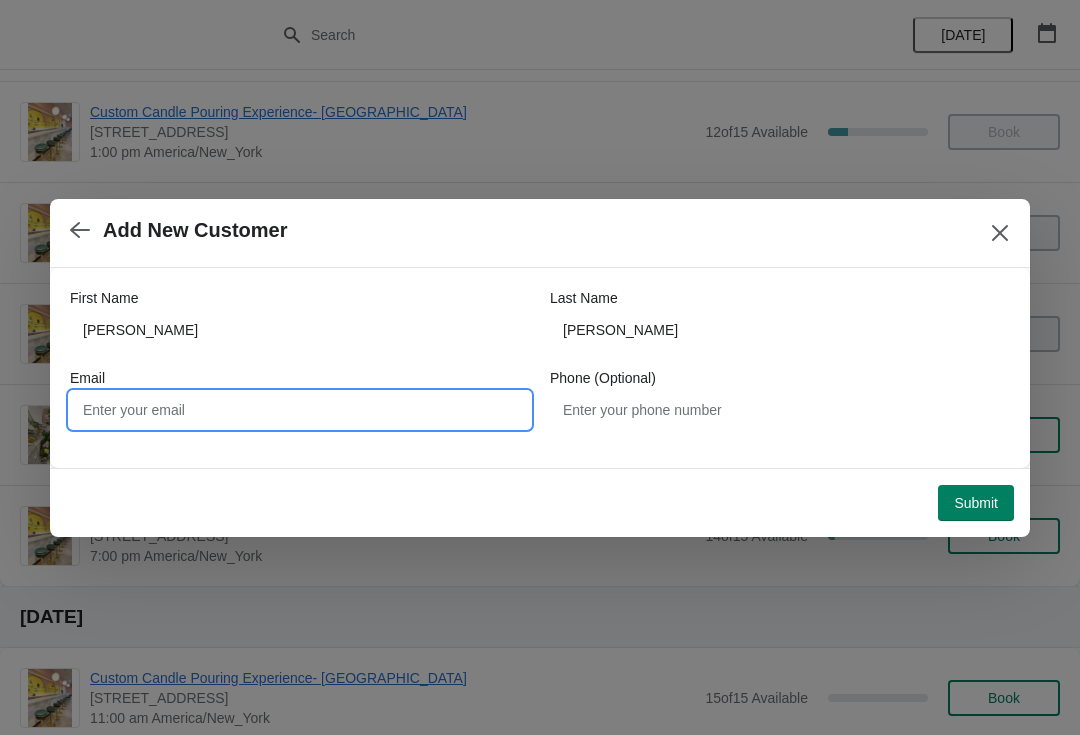 type on "T" 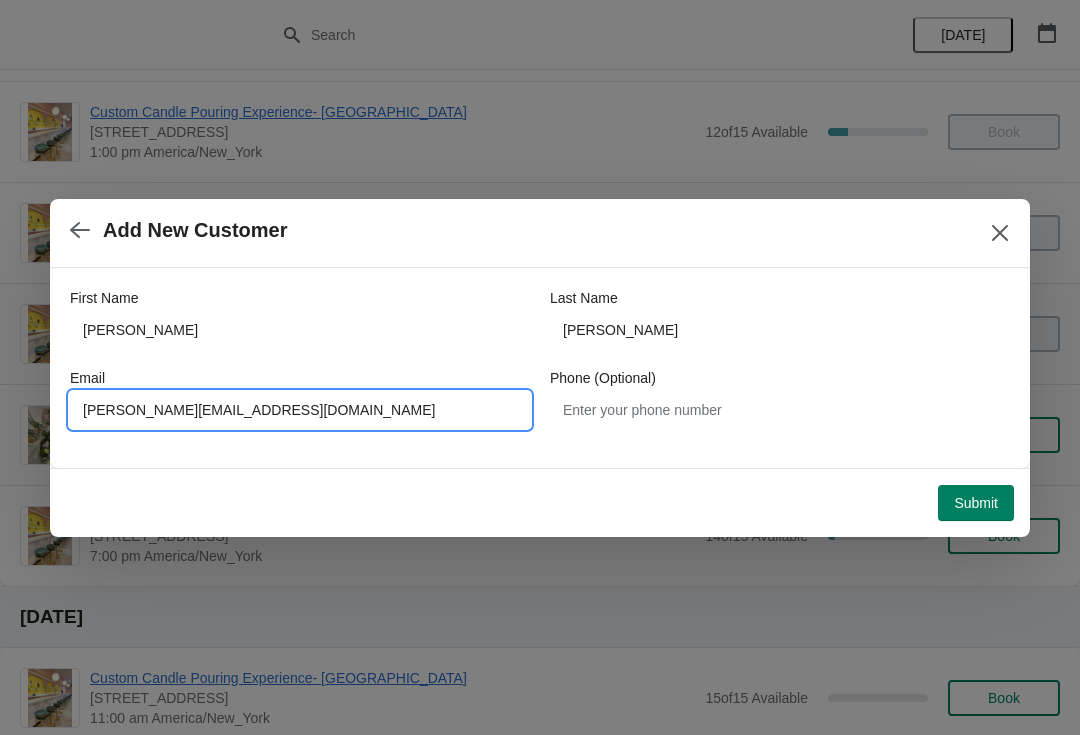 type on "t.thele@att.net" 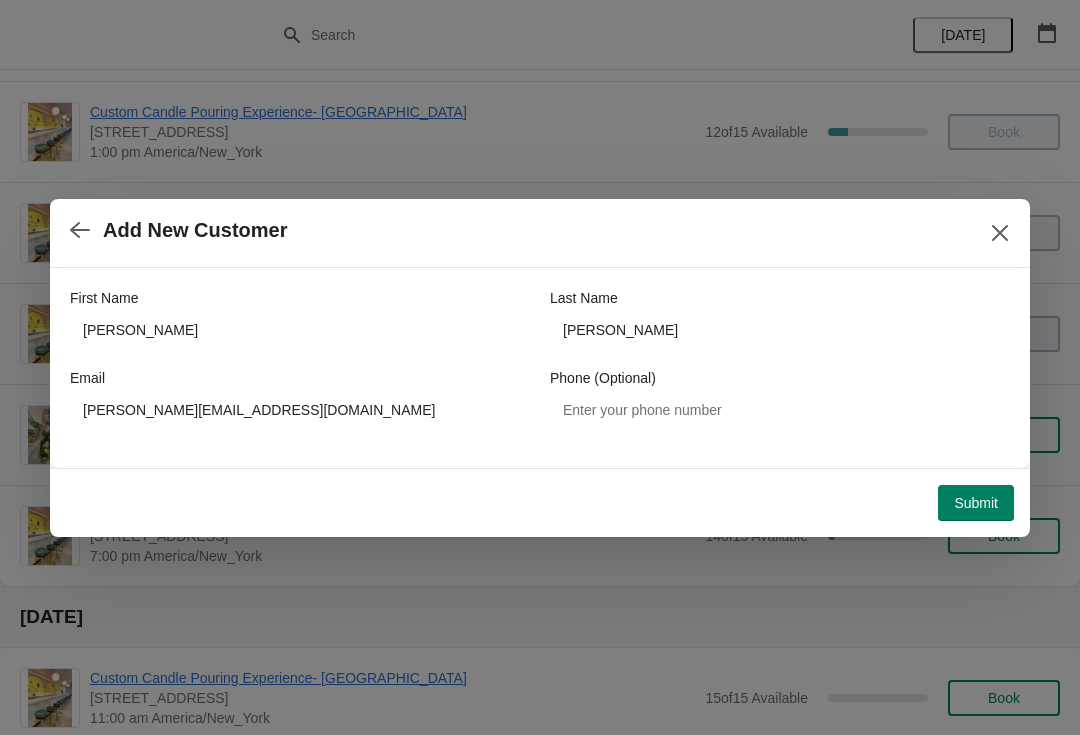 click on "Submit" at bounding box center [976, 503] 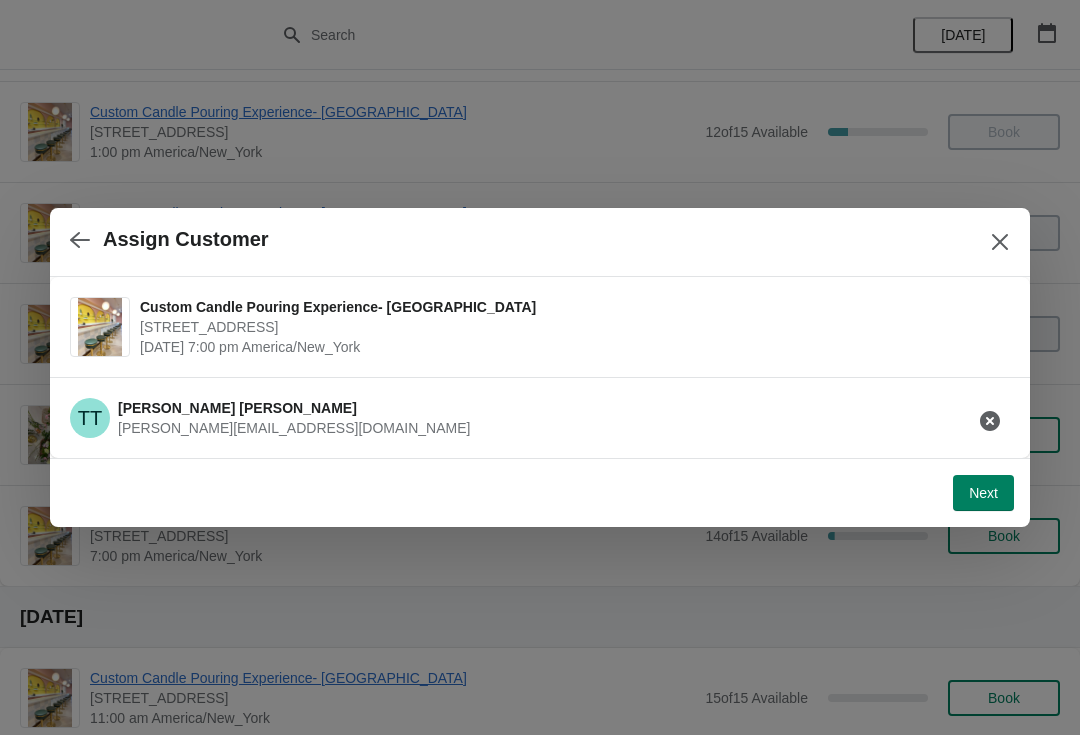 click on "Next" at bounding box center (983, 493) 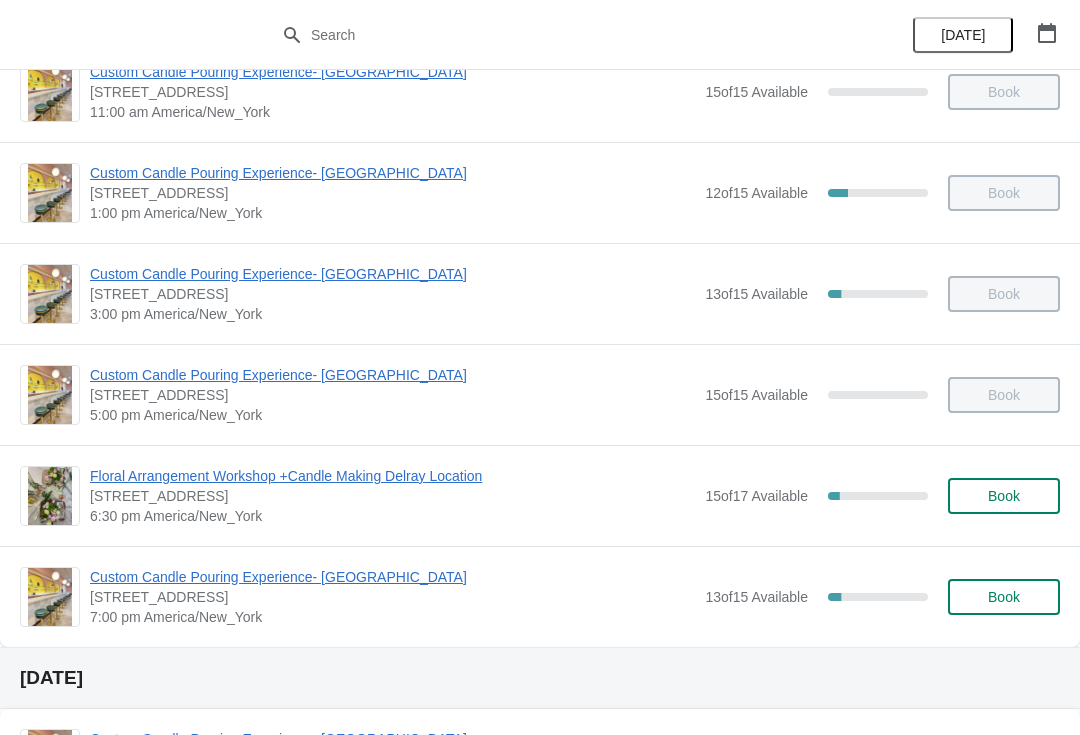 scroll, scrollTop: 195, scrollLeft: 0, axis: vertical 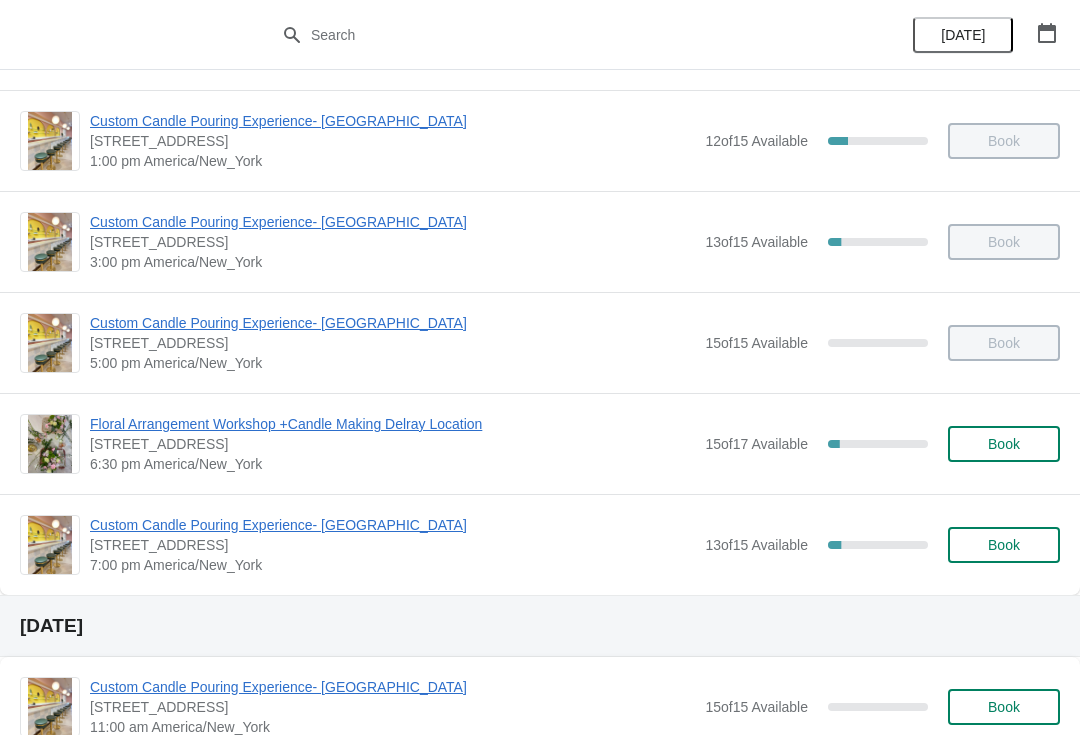 click on "Book" at bounding box center (1004, 545) 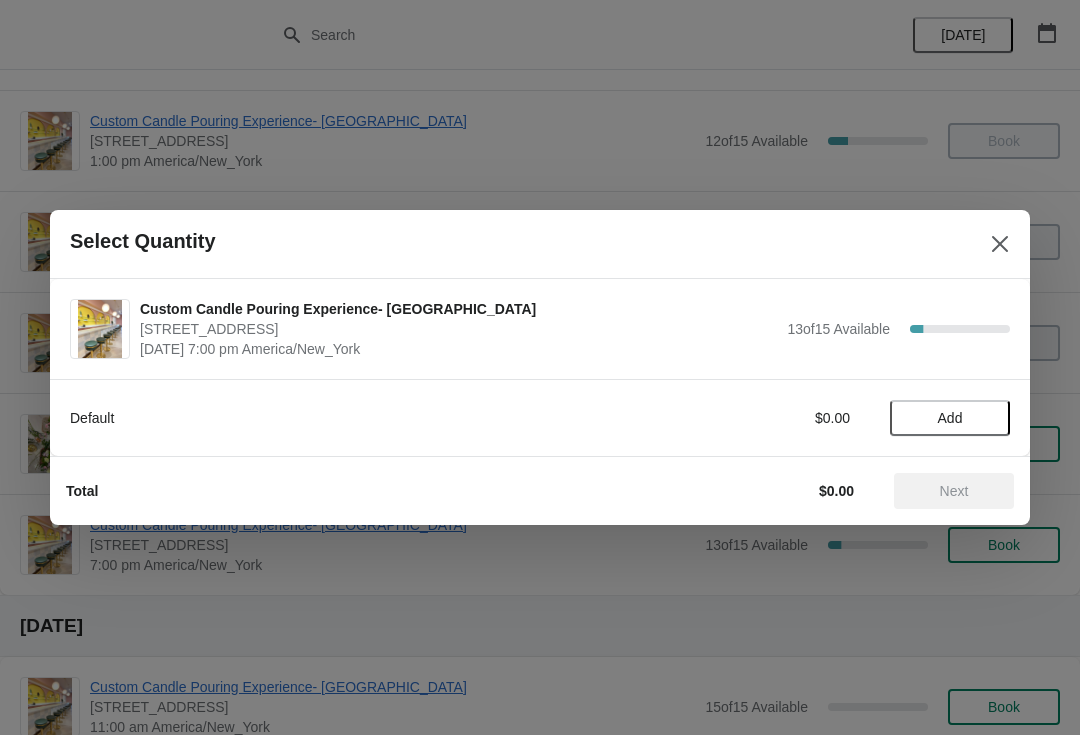 click on "Add" at bounding box center (950, 418) 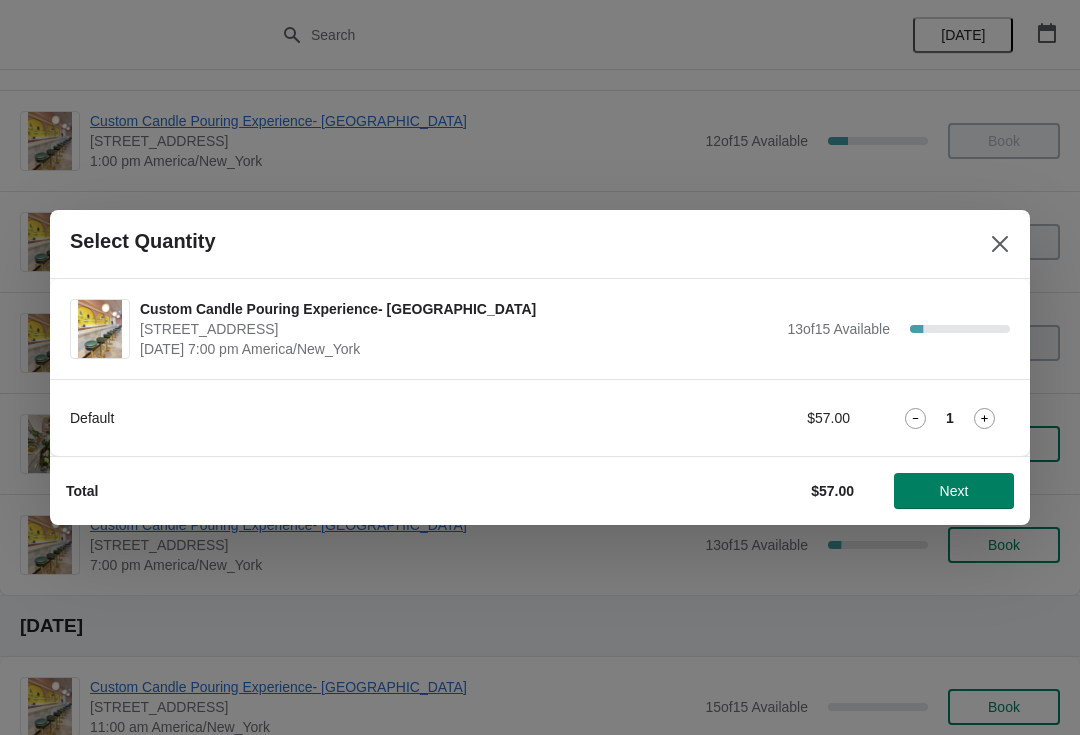 click on "Next" at bounding box center (954, 491) 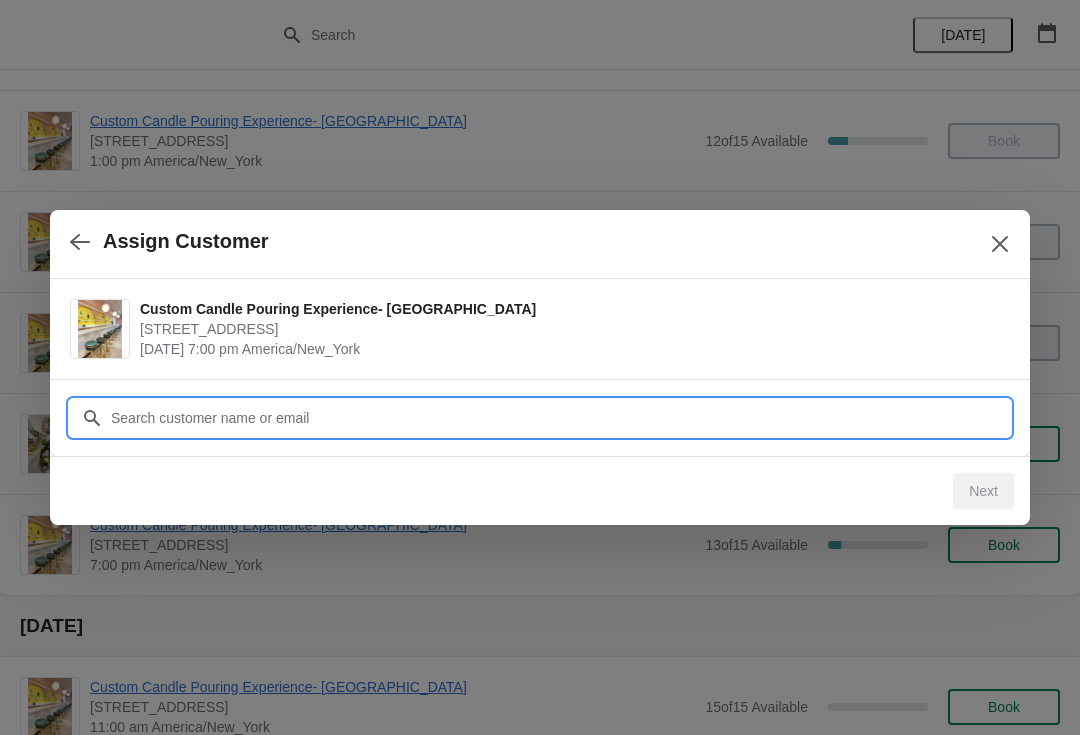 click on "Customer" at bounding box center [560, 418] 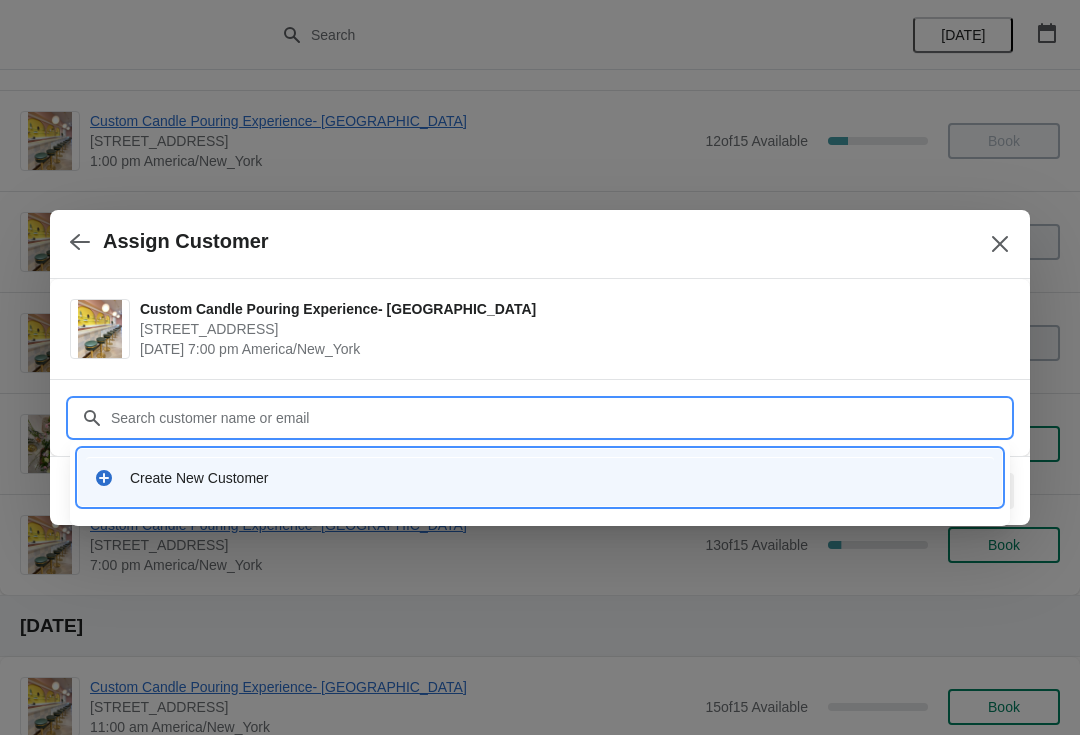 click on "Create New Customer" at bounding box center (540, 477) 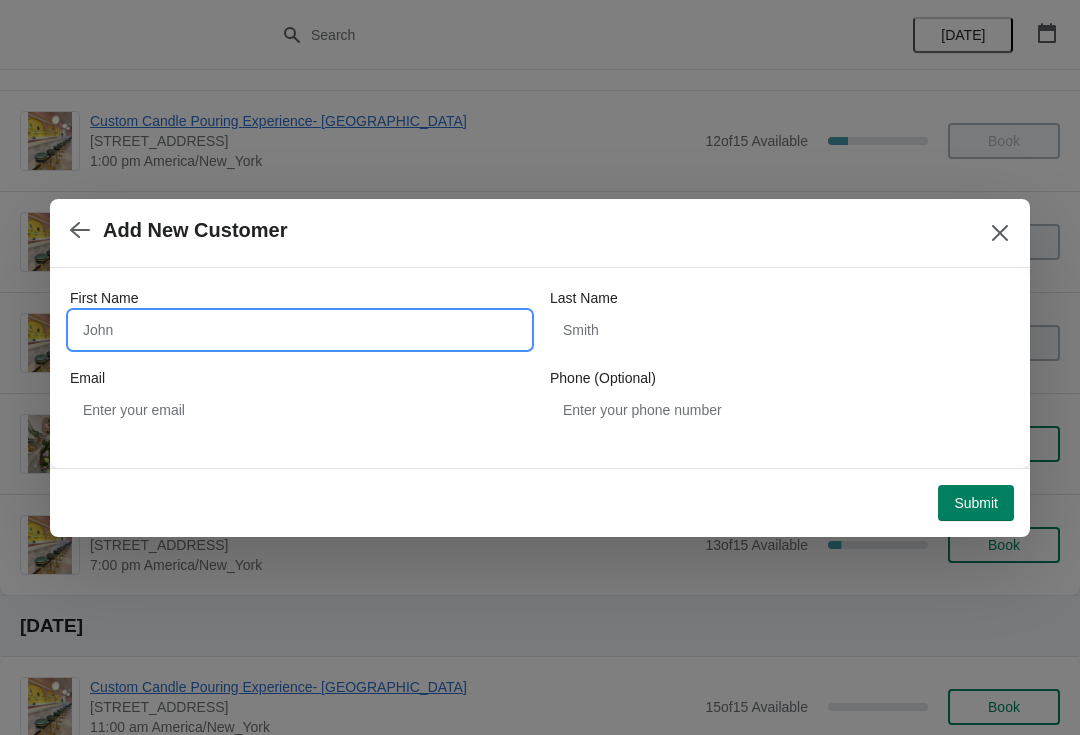 click on "First Name" at bounding box center [300, 330] 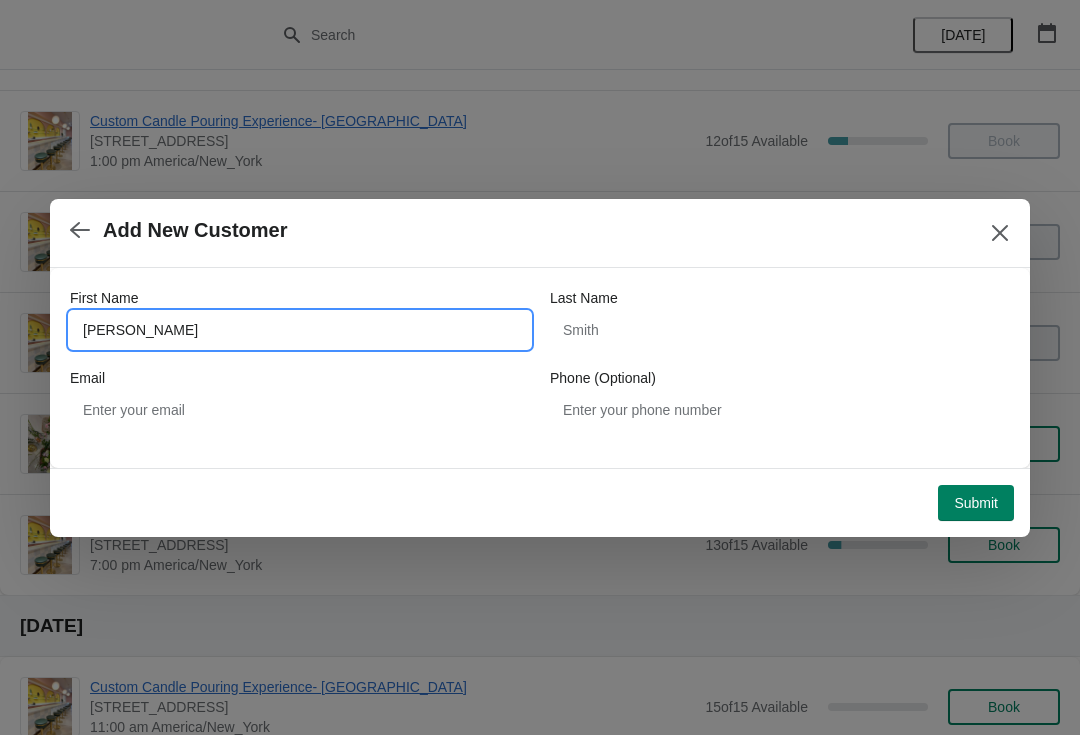 type on "Mary" 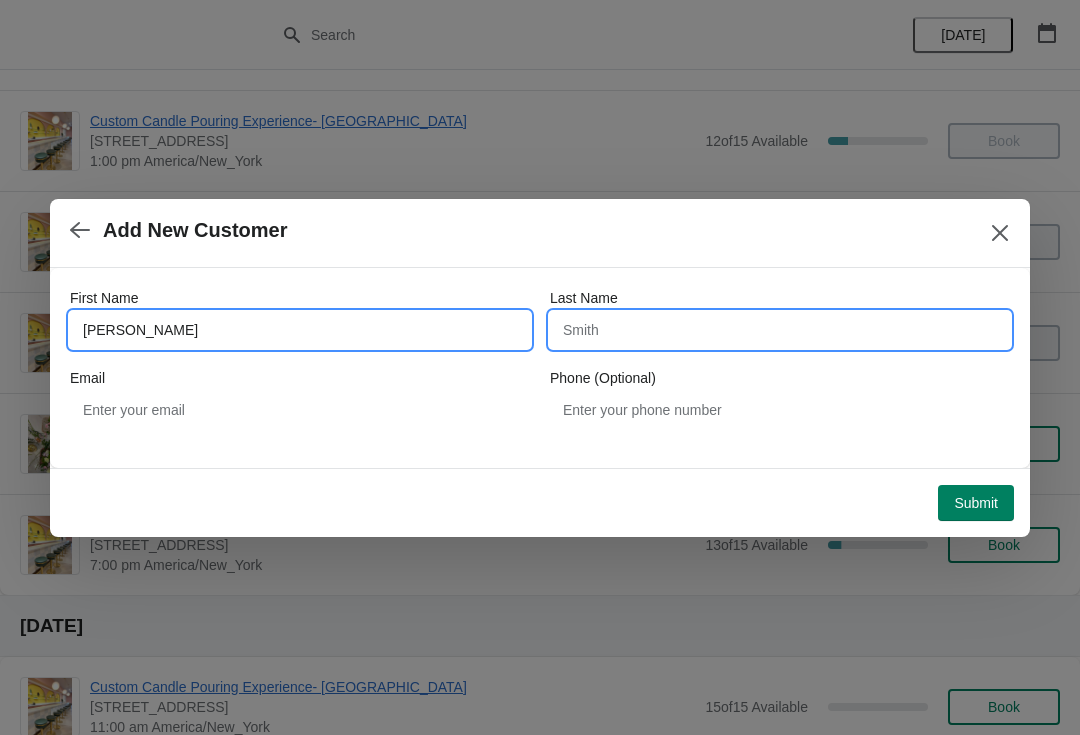 click on "Last Name" at bounding box center (780, 330) 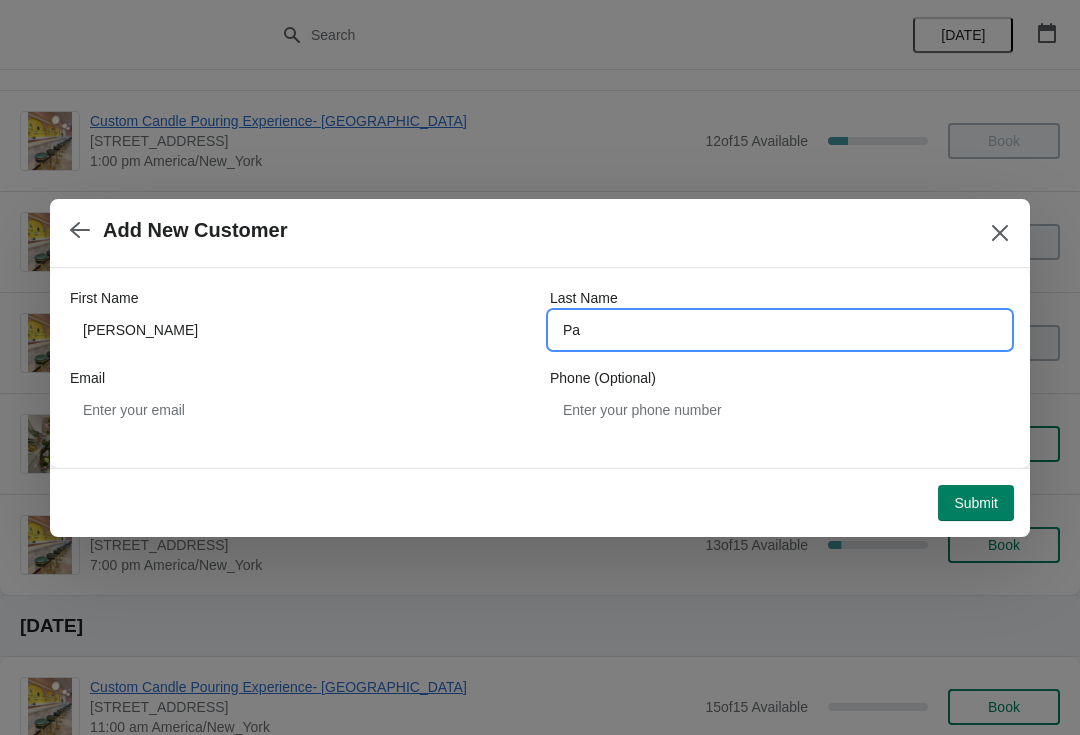 type on "P" 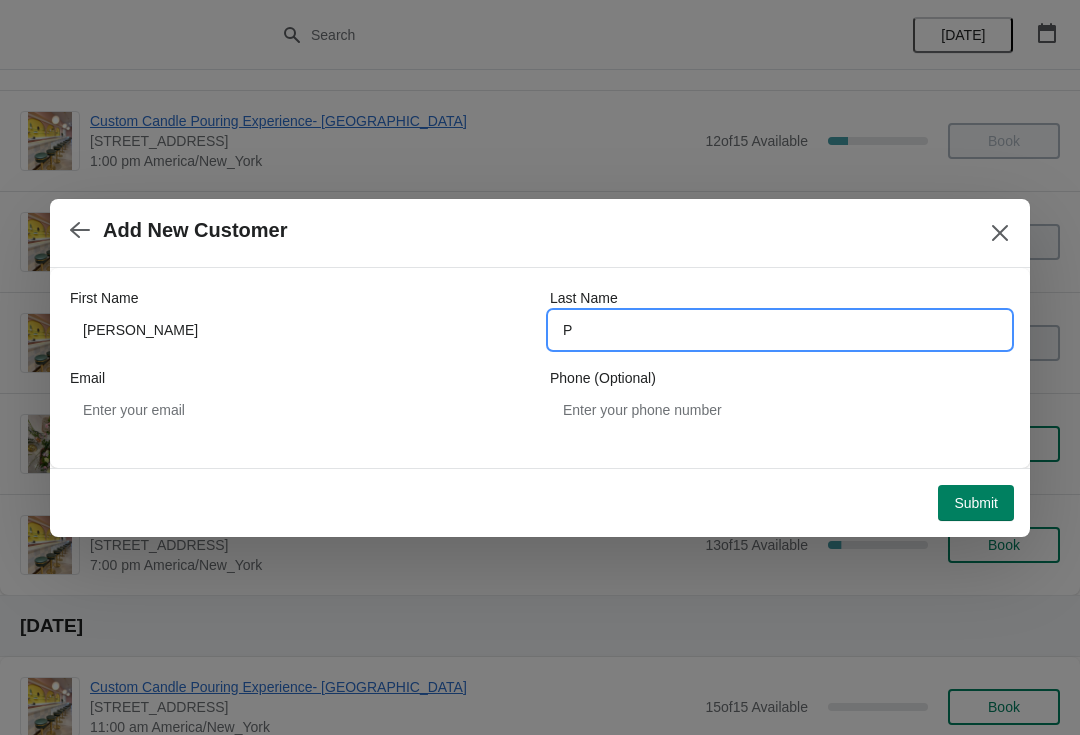 type 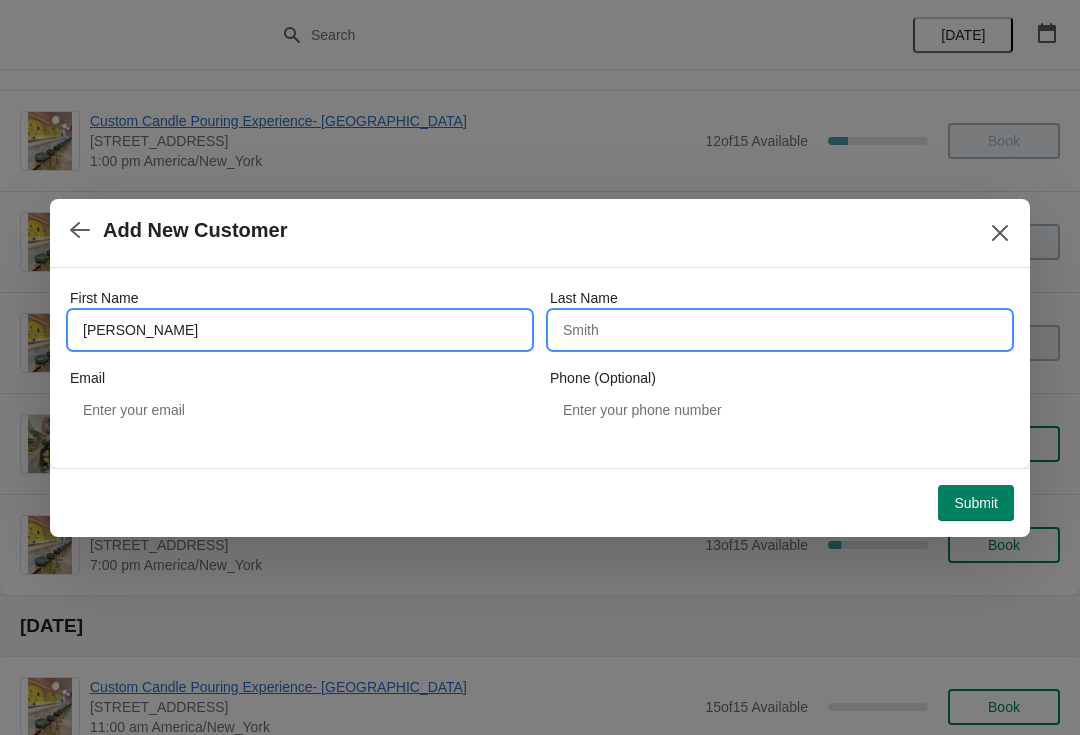 click on "Mary" at bounding box center (300, 330) 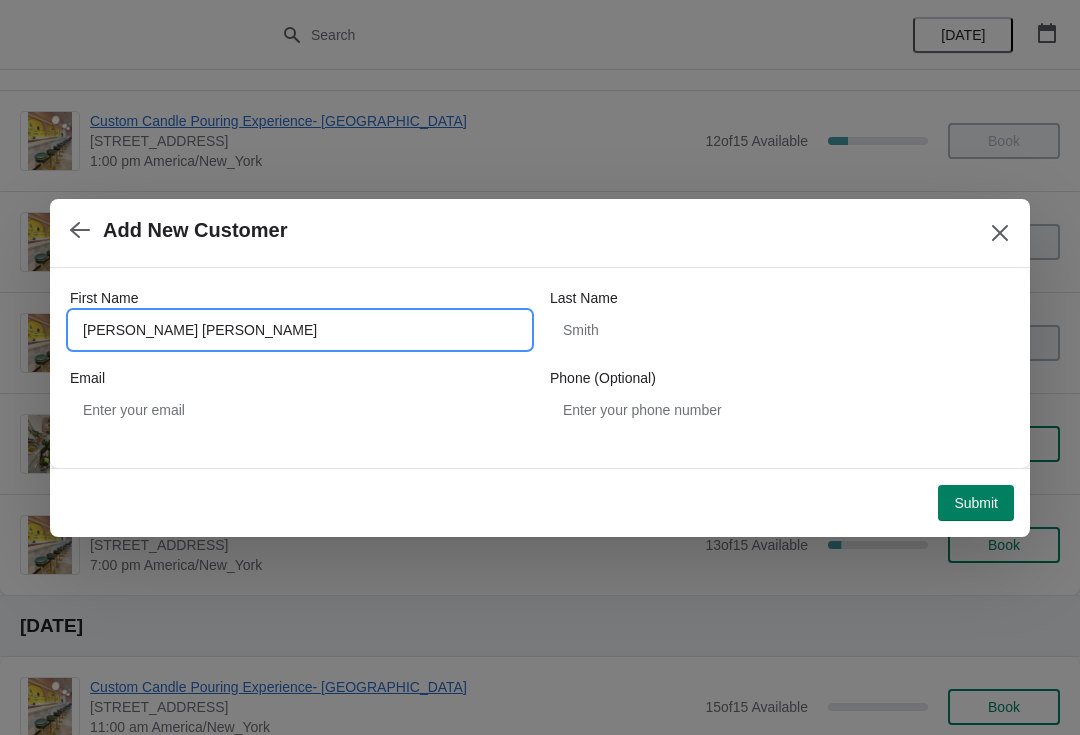 type on "Mary pat" 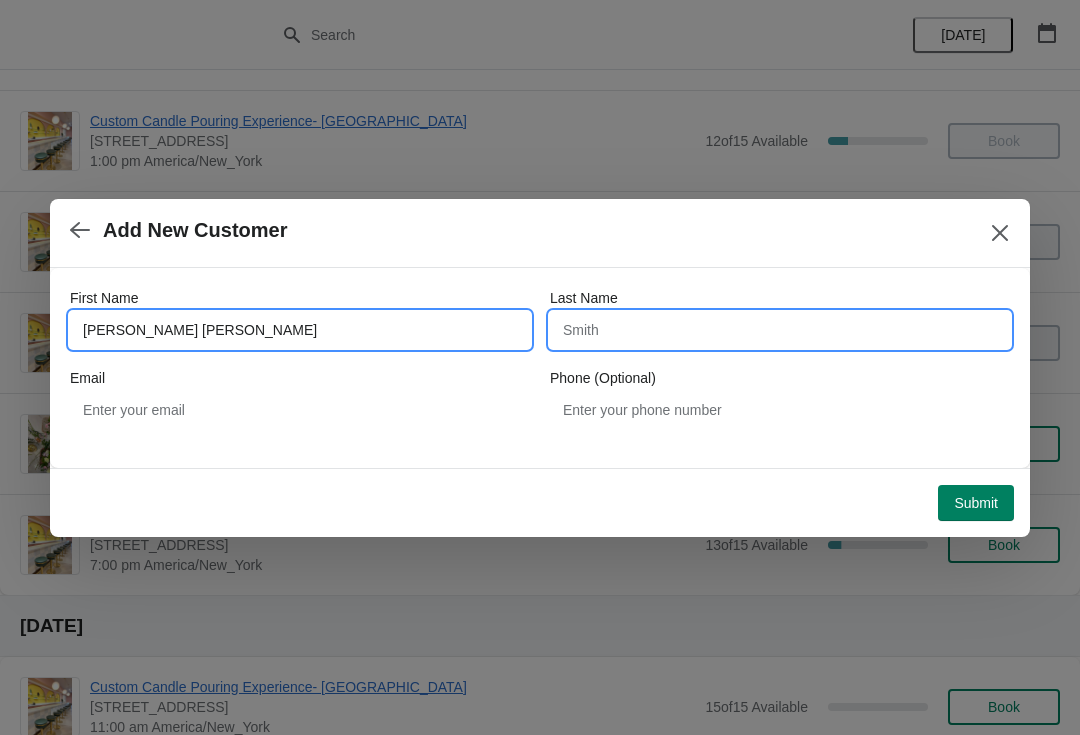 click on "Last Name" at bounding box center (780, 330) 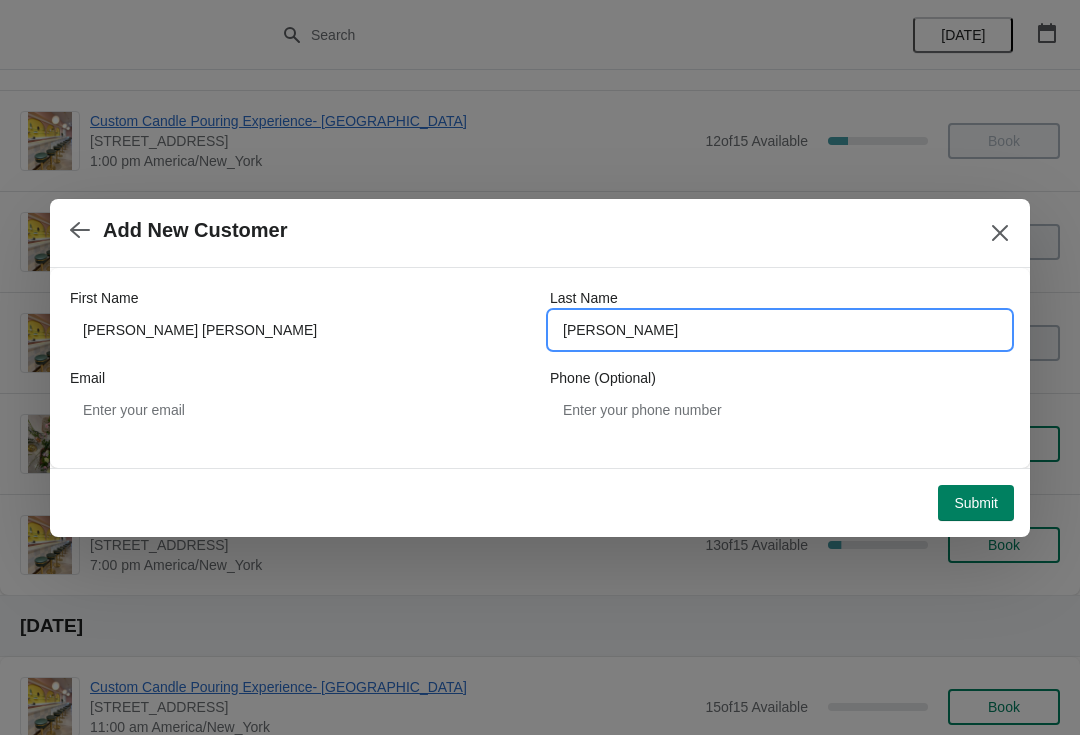 type on "Smagala" 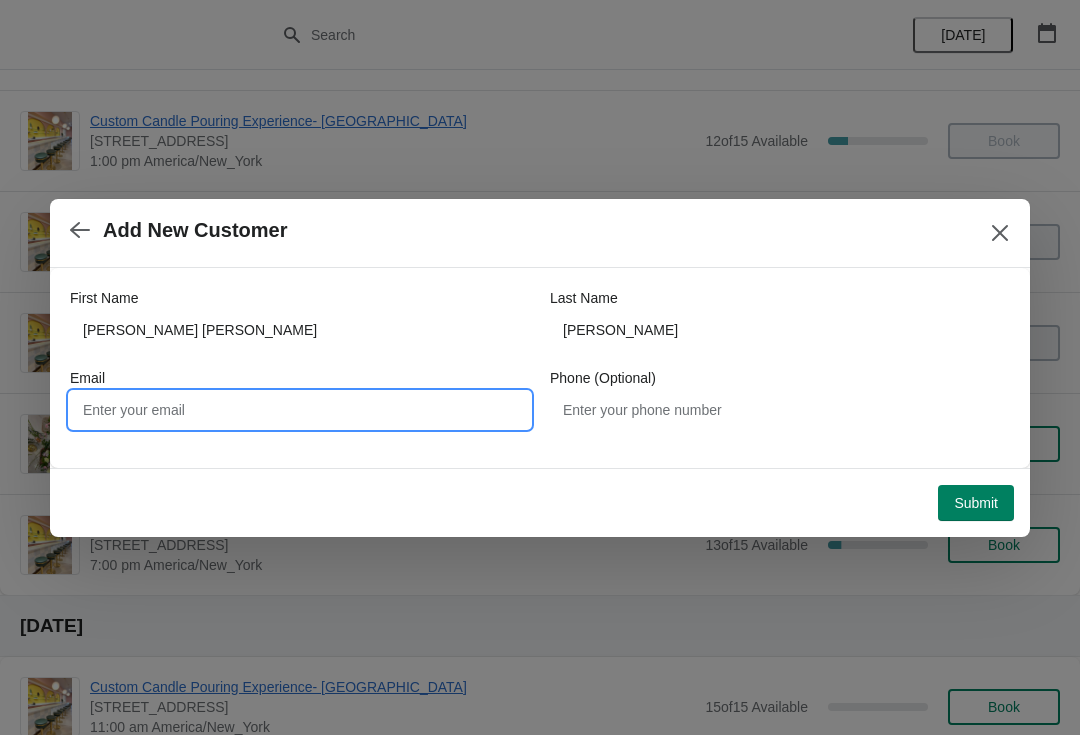 click on "Email" at bounding box center [300, 410] 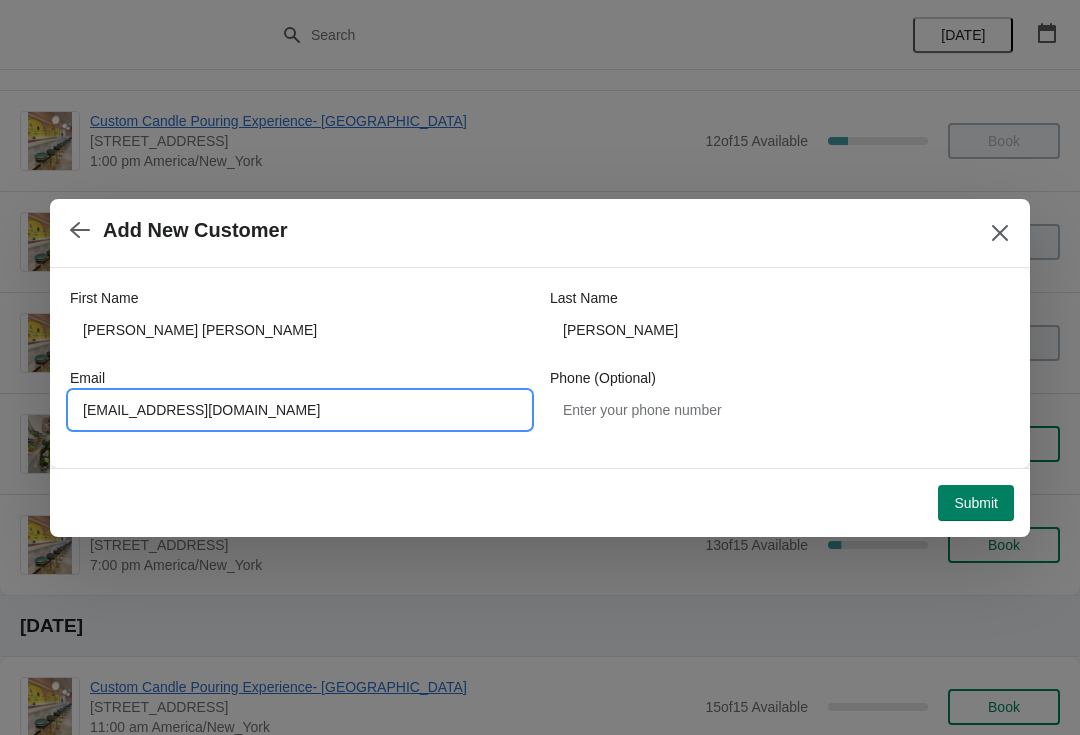 type on "smagalafamily@aol.com" 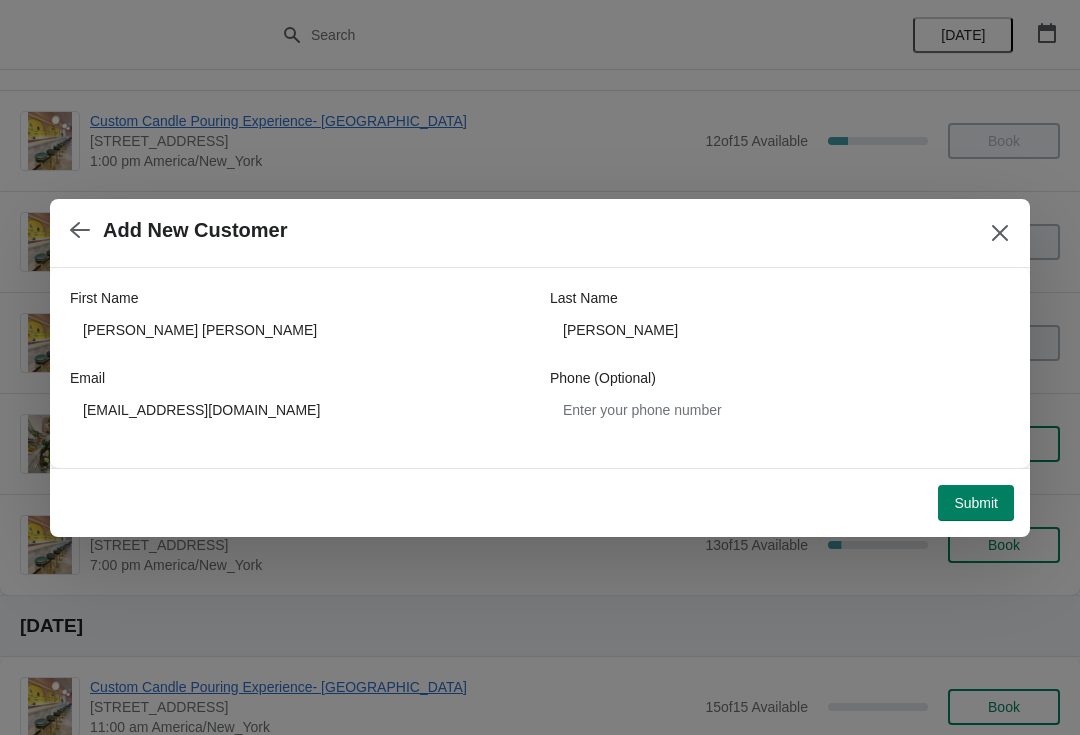 click on "Submit" at bounding box center (976, 503) 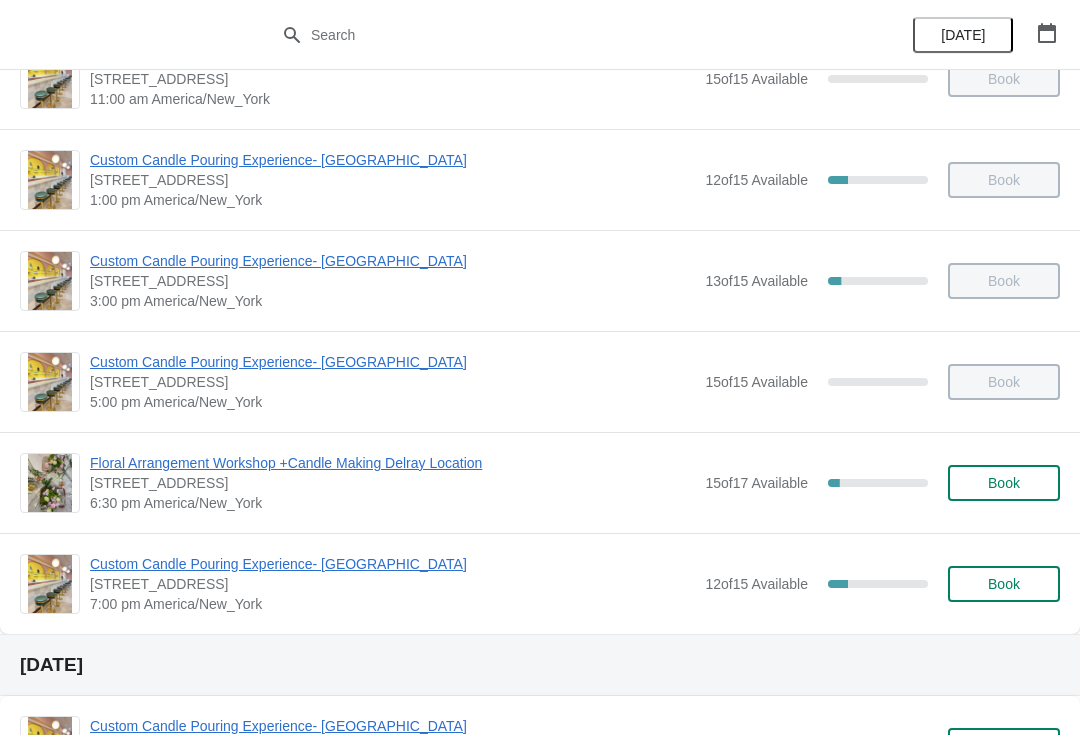 scroll, scrollTop: 345, scrollLeft: 0, axis: vertical 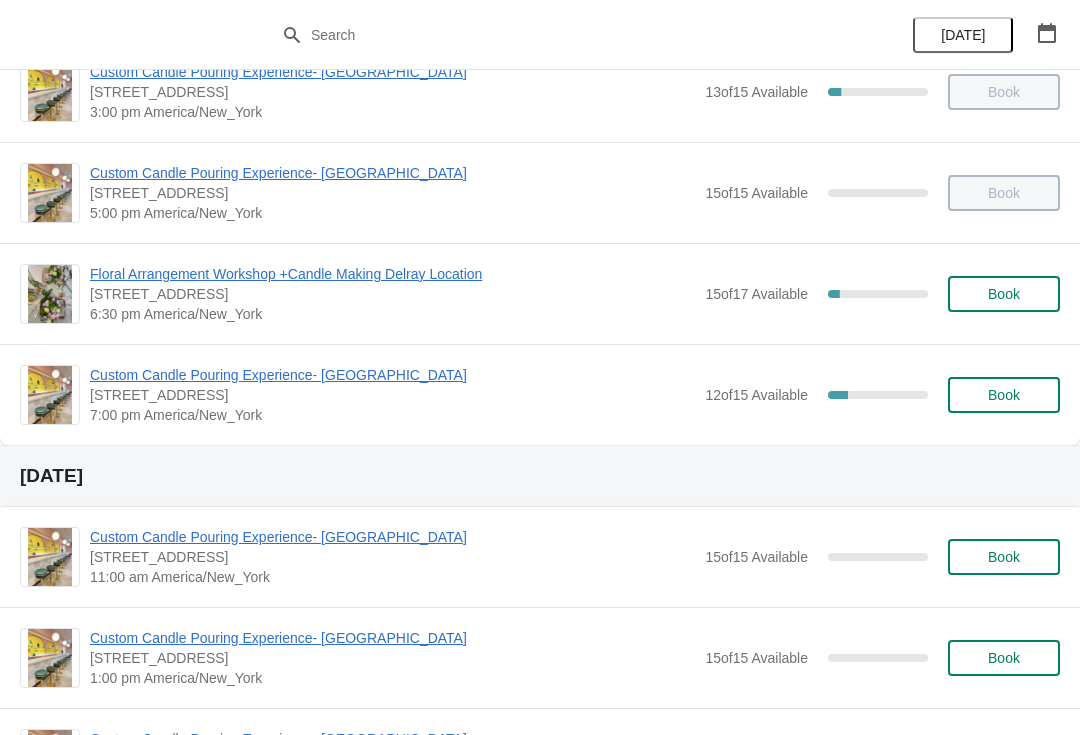 click on "Custom Candle Pouring Experience-  [GEOGRAPHIC_DATA]" at bounding box center [392, 375] 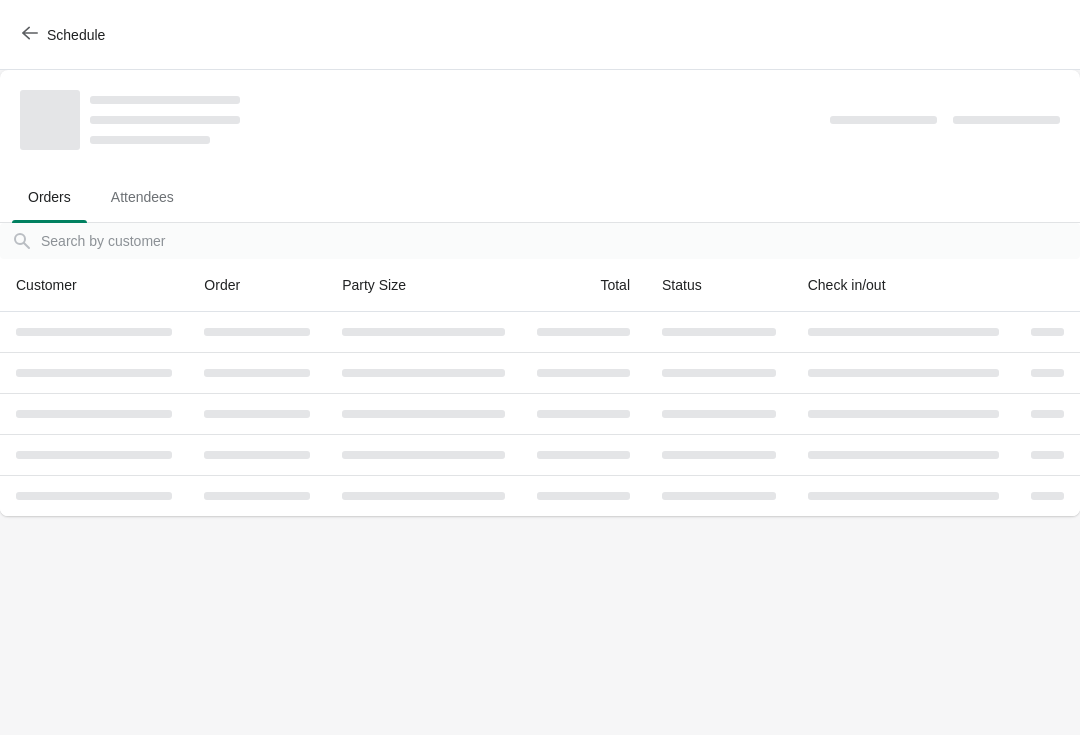 scroll, scrollTop: 0, scrollLeft: 0, axis: both 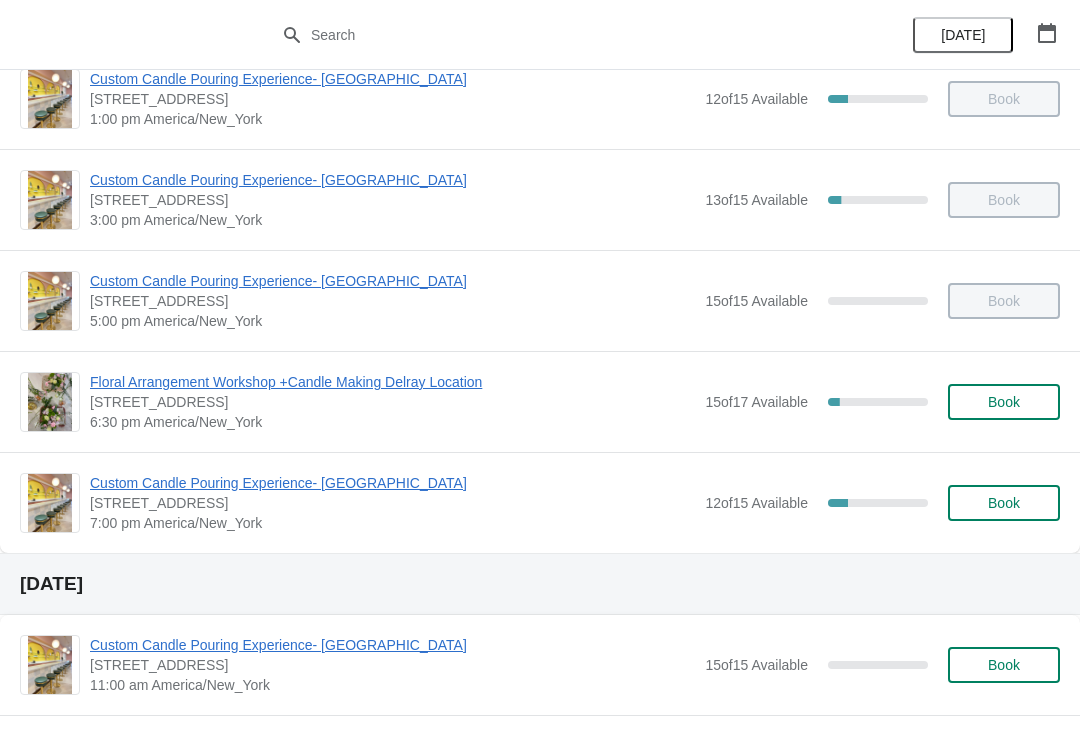 click on "Book" at bounding box center [1004, 503] 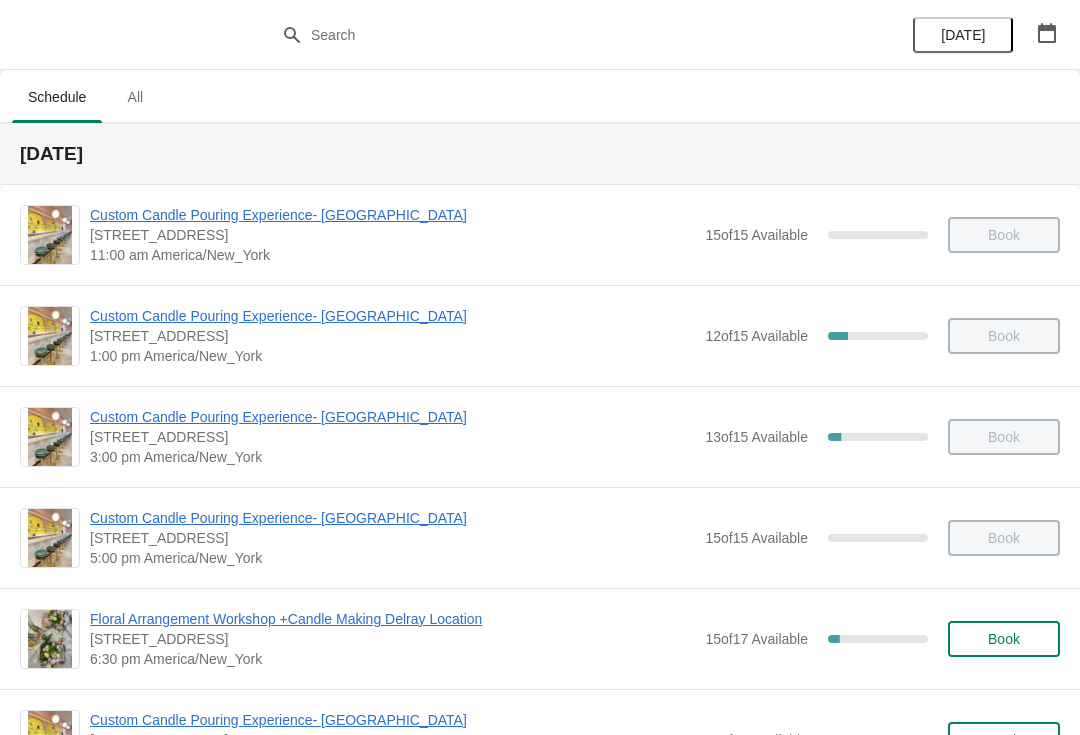 scroll, scrollTop: 237, scrollLeft: 0, axis: vertical 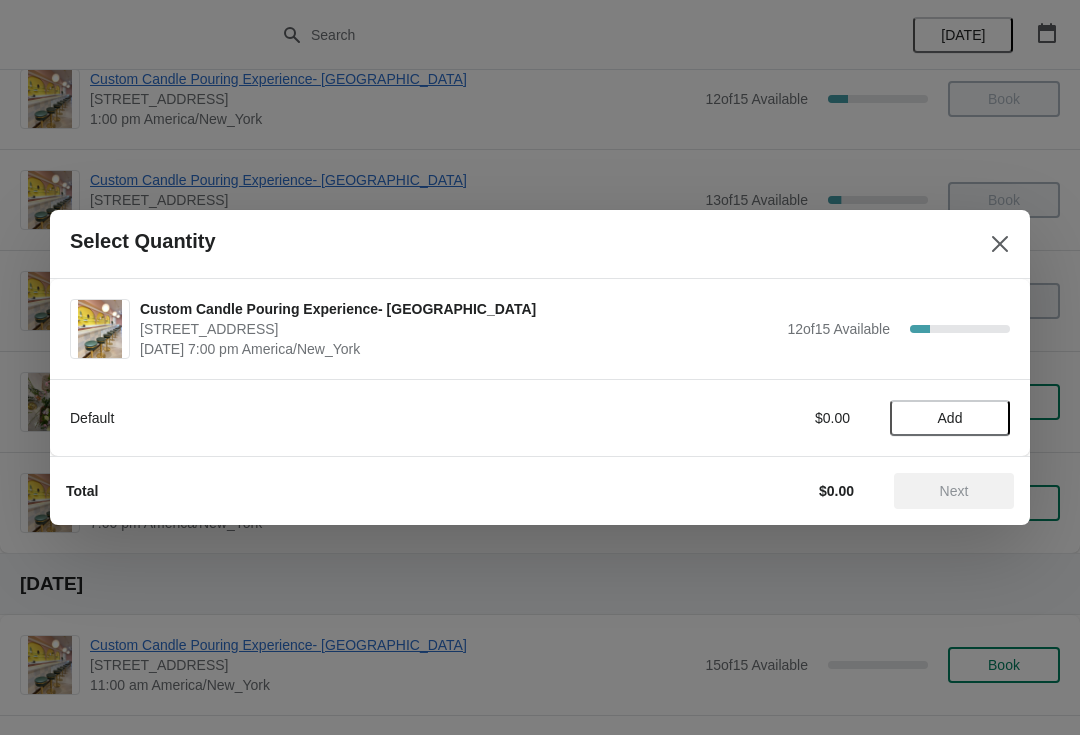 click on "Add" at bounding box center (950, 418) 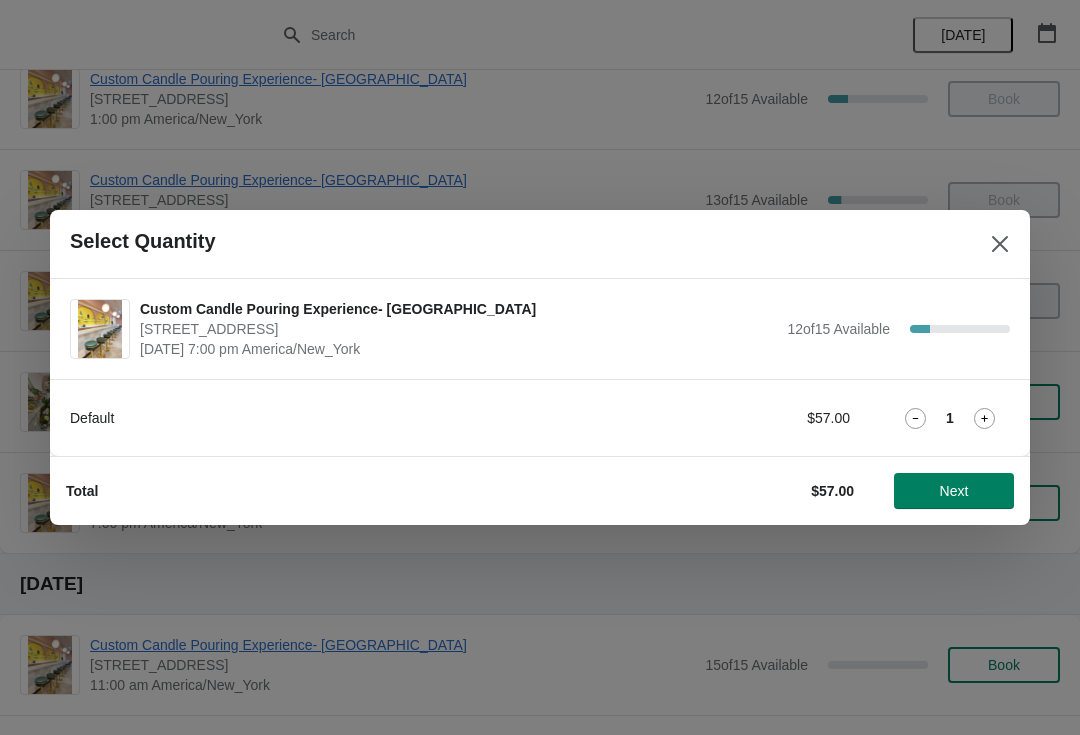 click on "Next" at bounding box center [954, 491] 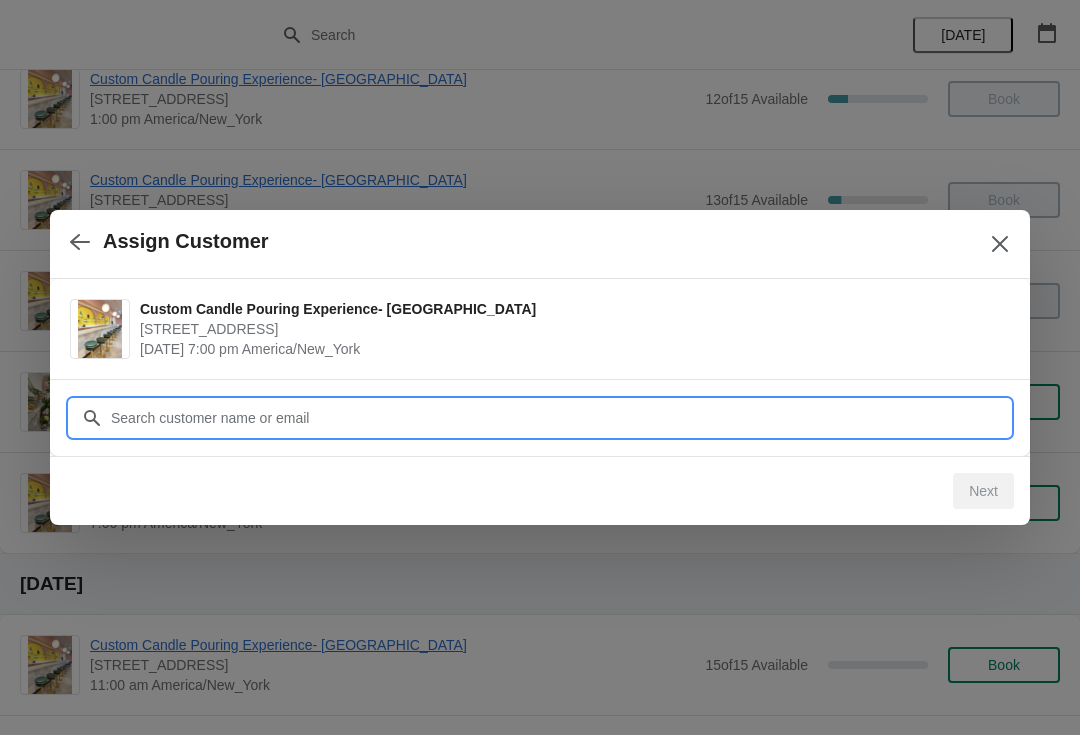 click on "Assign Customer Custom Candle Pouring Experience-  [GEOGRAPHIC_DATA] [STREET_ADDRESS] [DATE] 7:00 pm America/New_York Customer Next" at bounding box center [540, 4194] 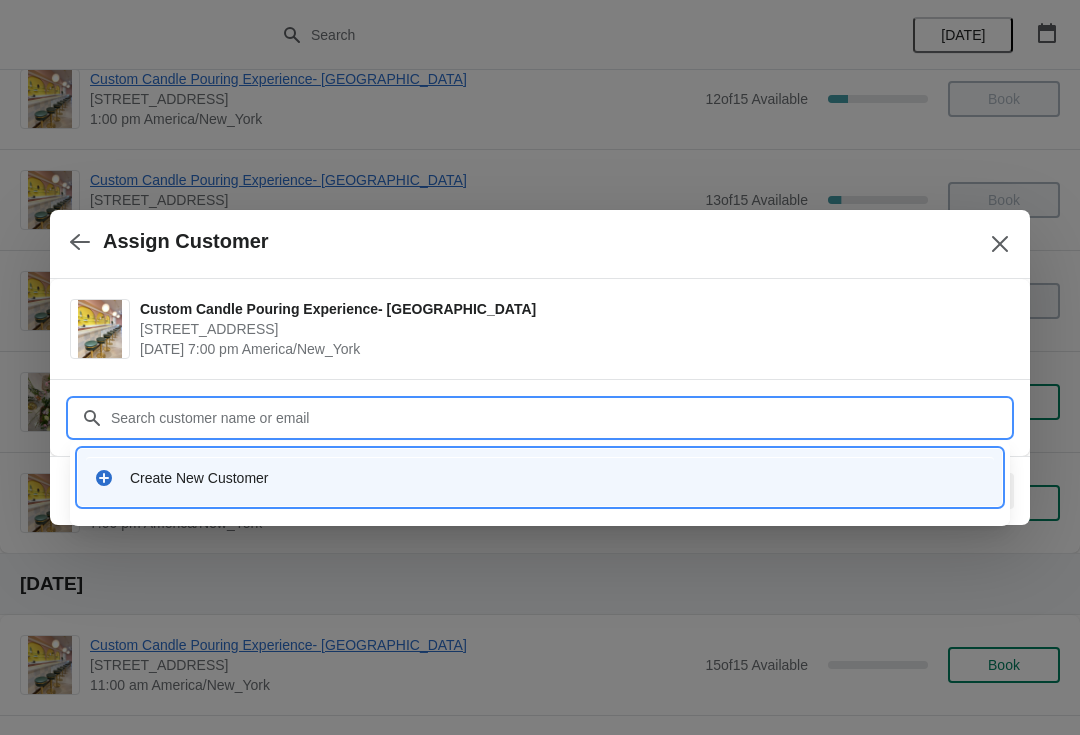 click at bounding box center (1000, 244) 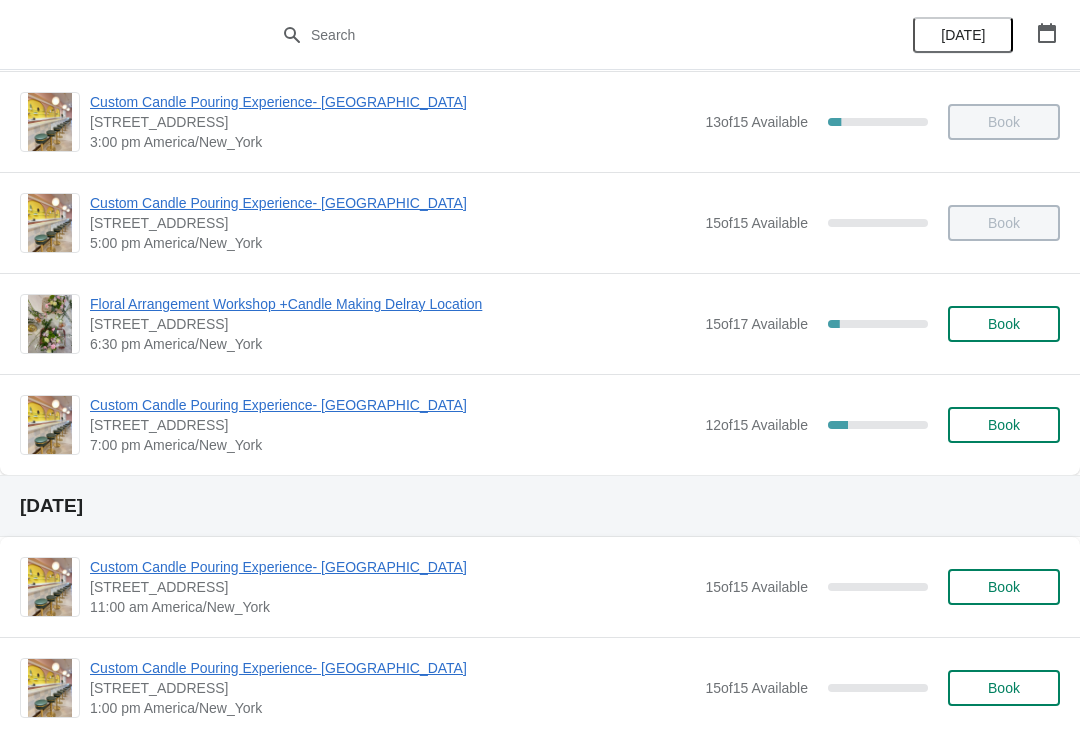 scroll, scrollTop: 305, scrollLeft: 0, axis: vertical 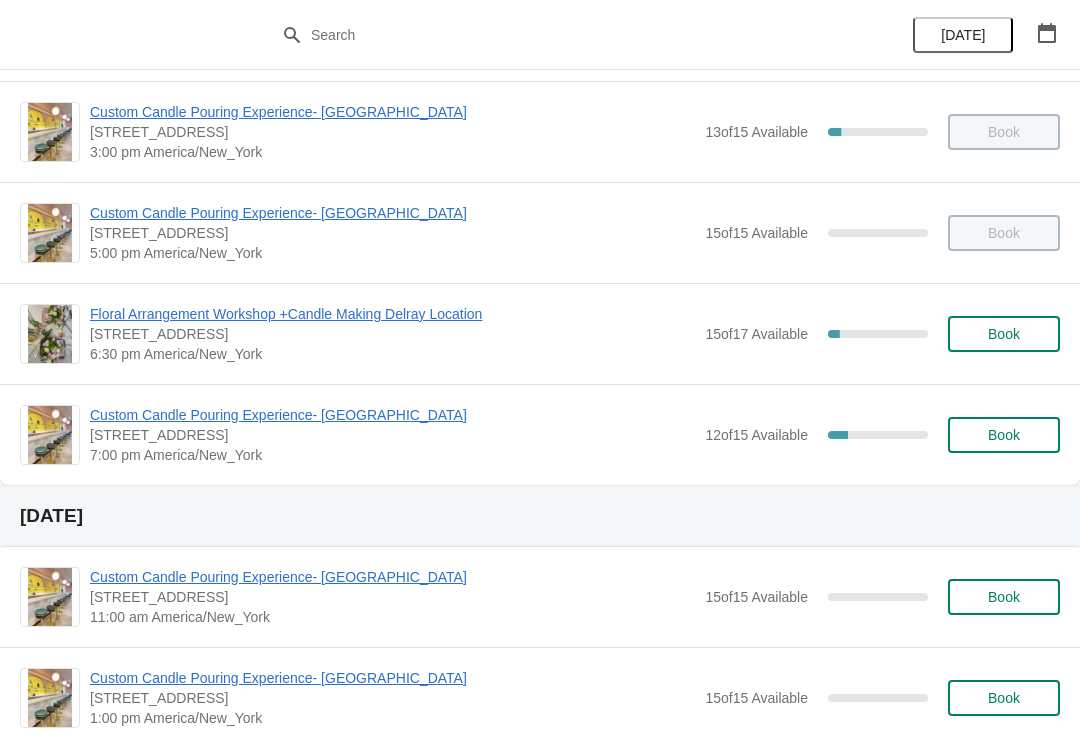 click on "Book" at bounding box center [1004, 435] 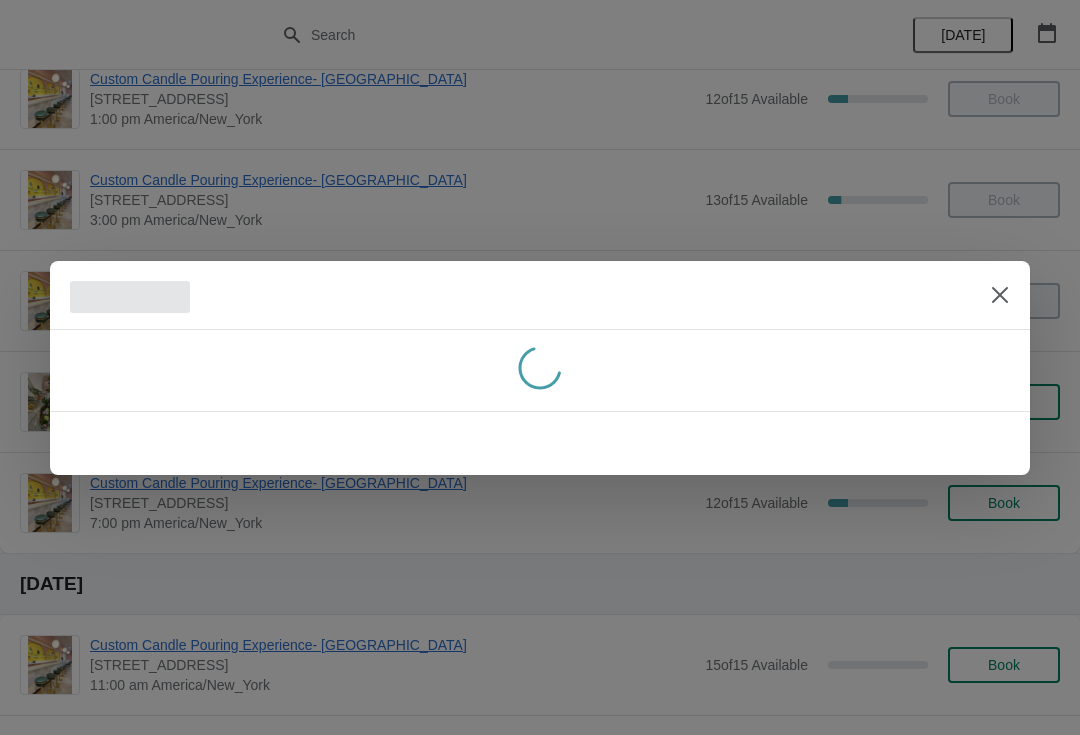 scroll, scrollTop: 305, scrollLeft: 0, axis: vertical 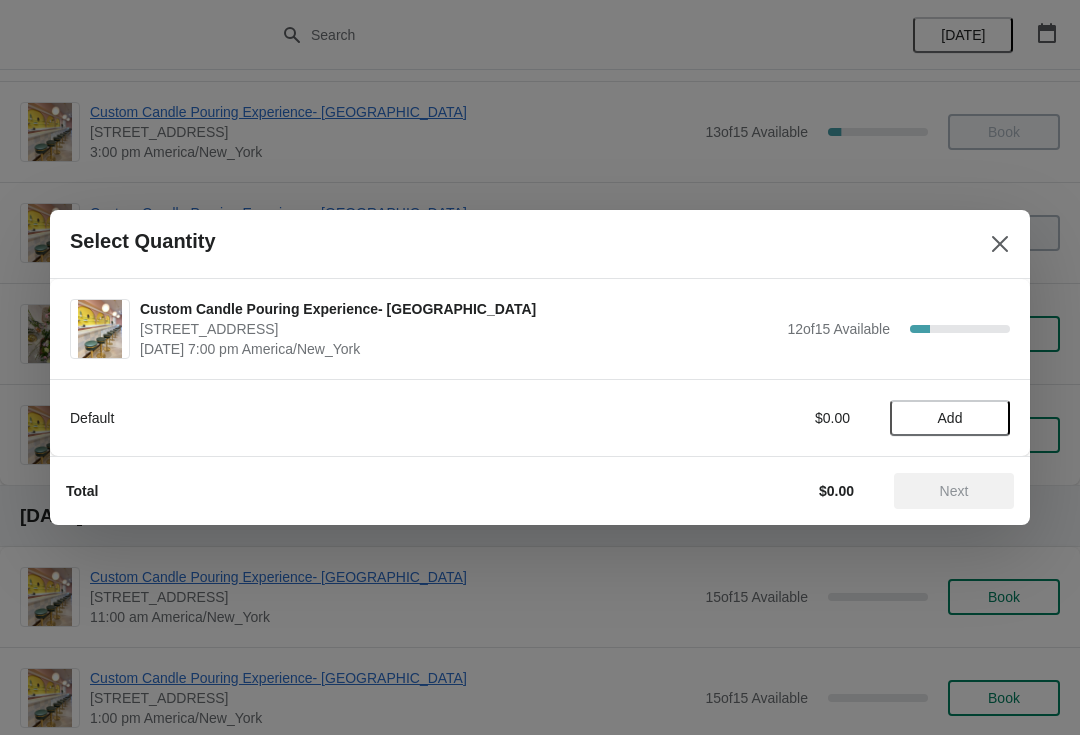 click on "Add" at bounding box center (950, 418) 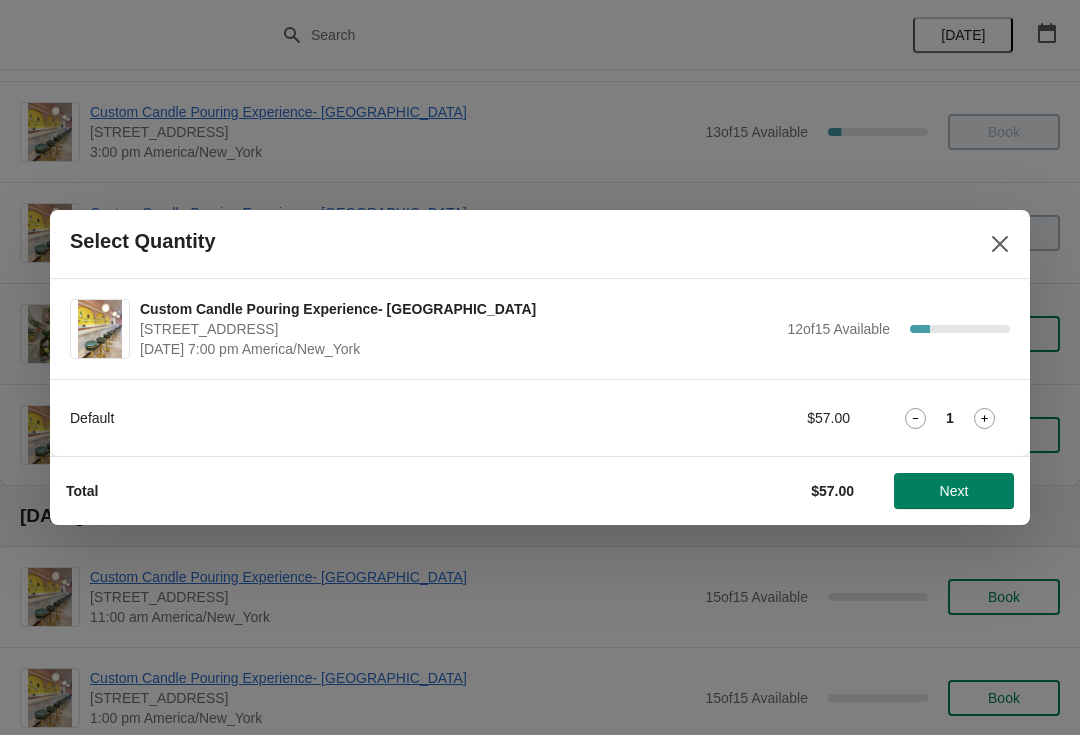 click on "Next" at bounding box center (954, 491) 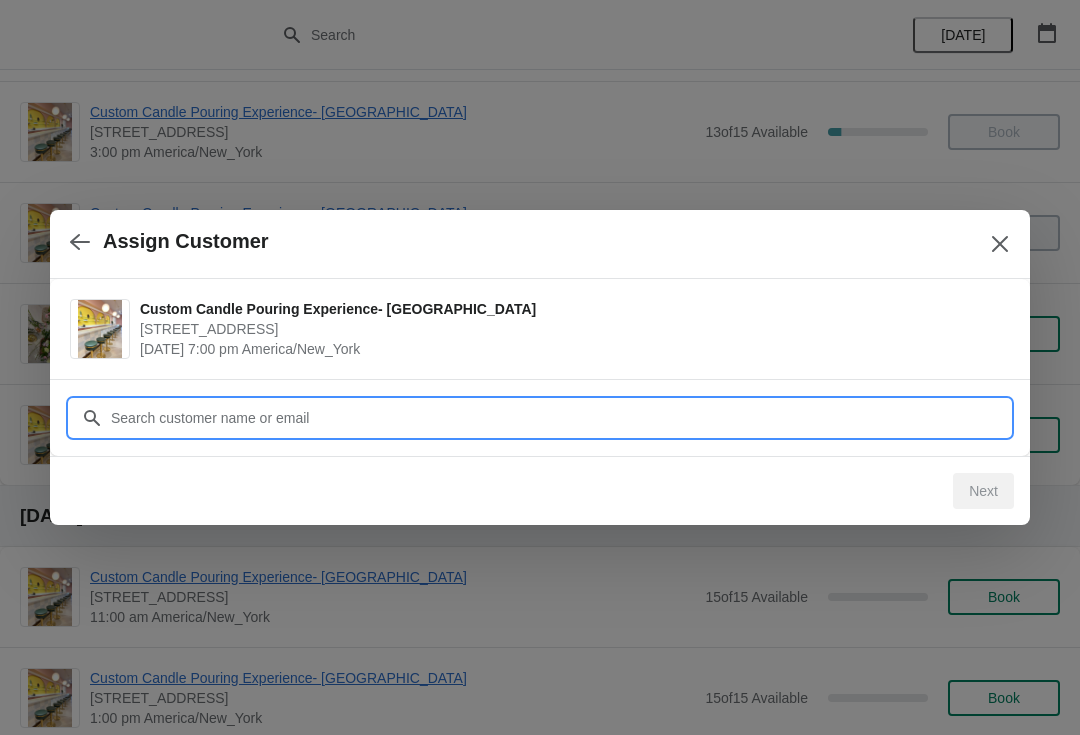 click on "Customer" at bounding box center (560, 418) 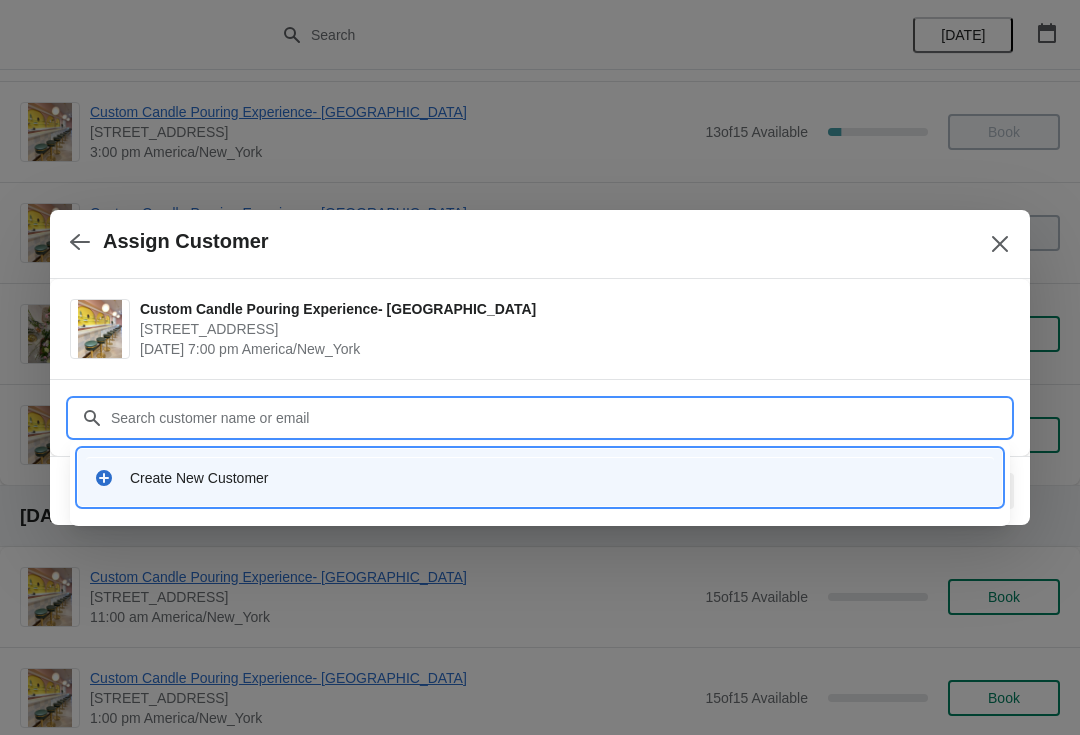 click on "Create New Customer" at bounding box center (558, 478) 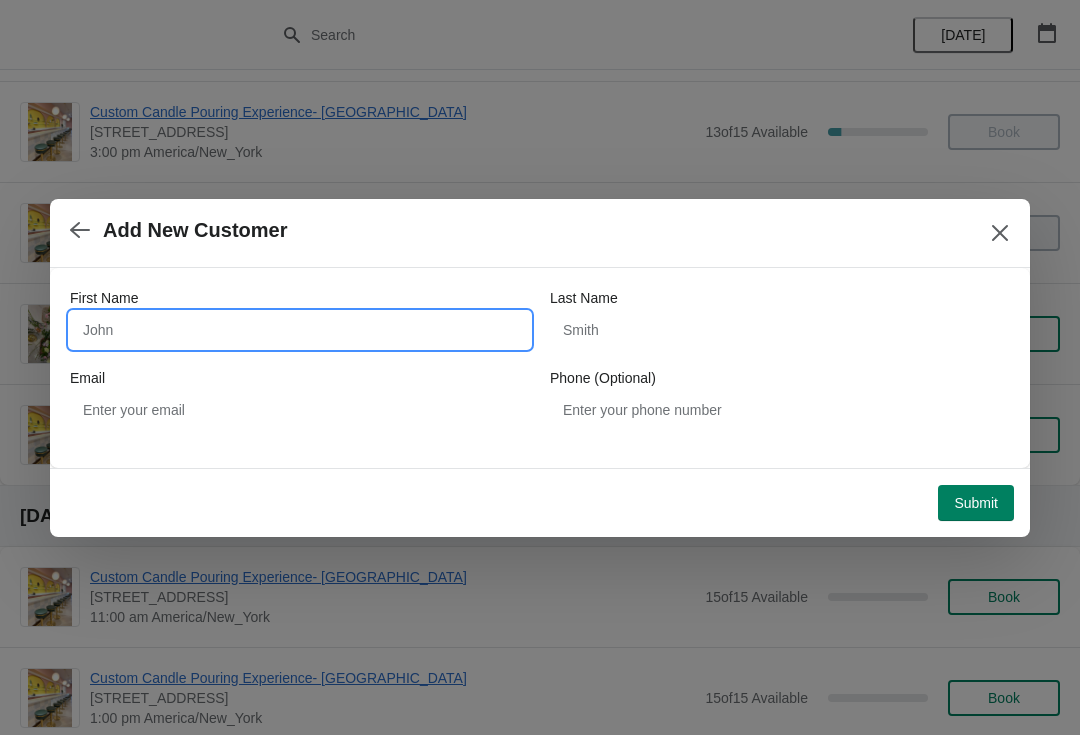 click on "First Name" at bounding box center [300, 330] 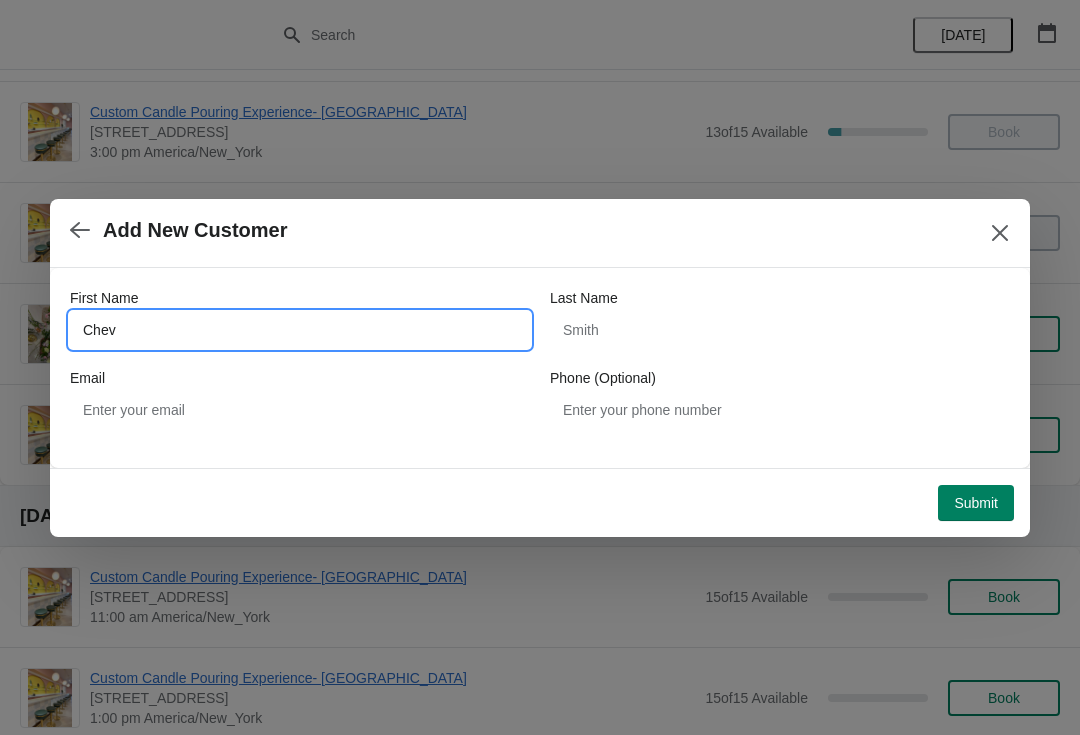 type on "Chev" 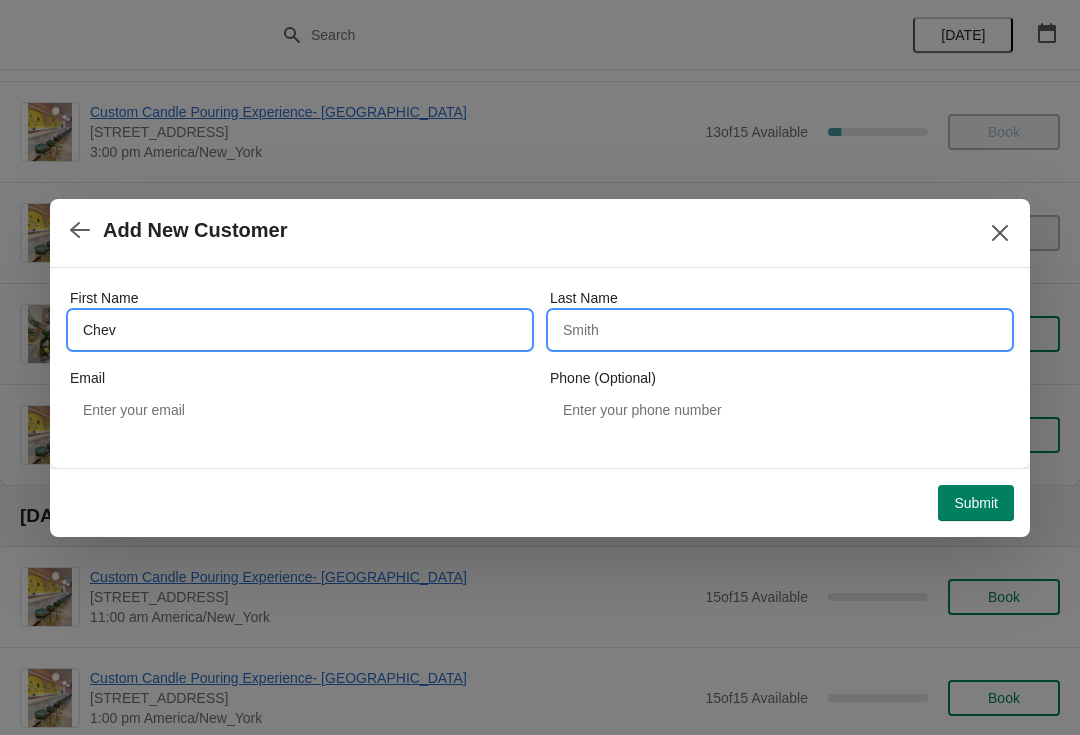 click on "Last Name" at bounding box center (780, 330) 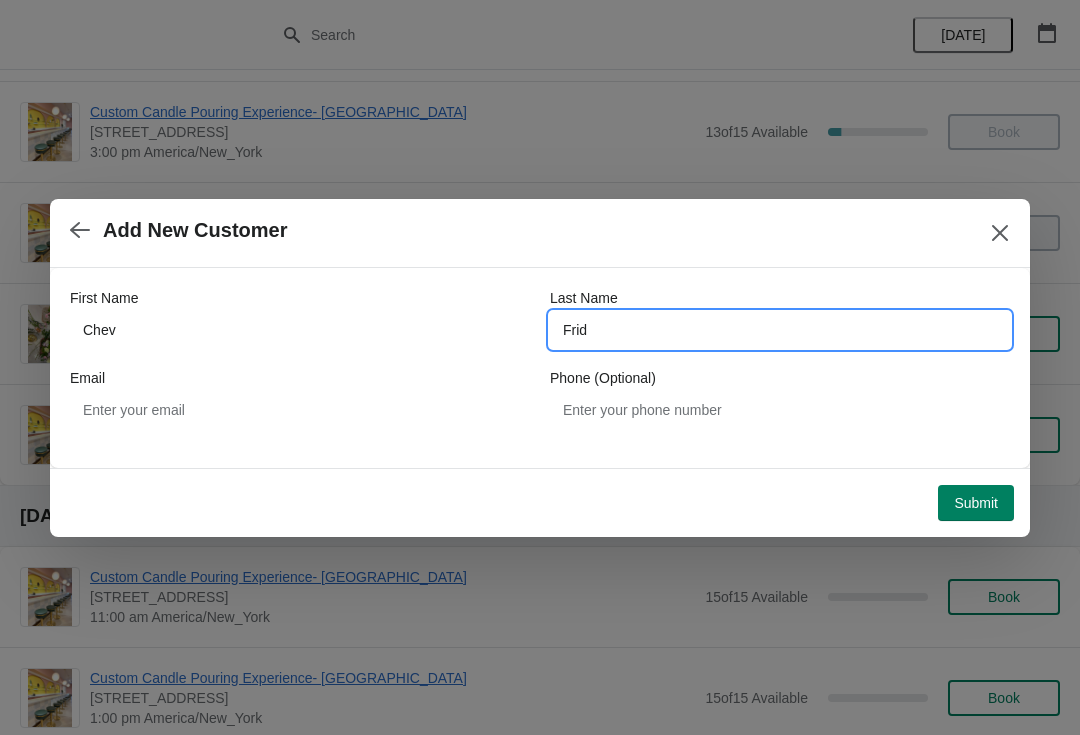 type on "Frid" 